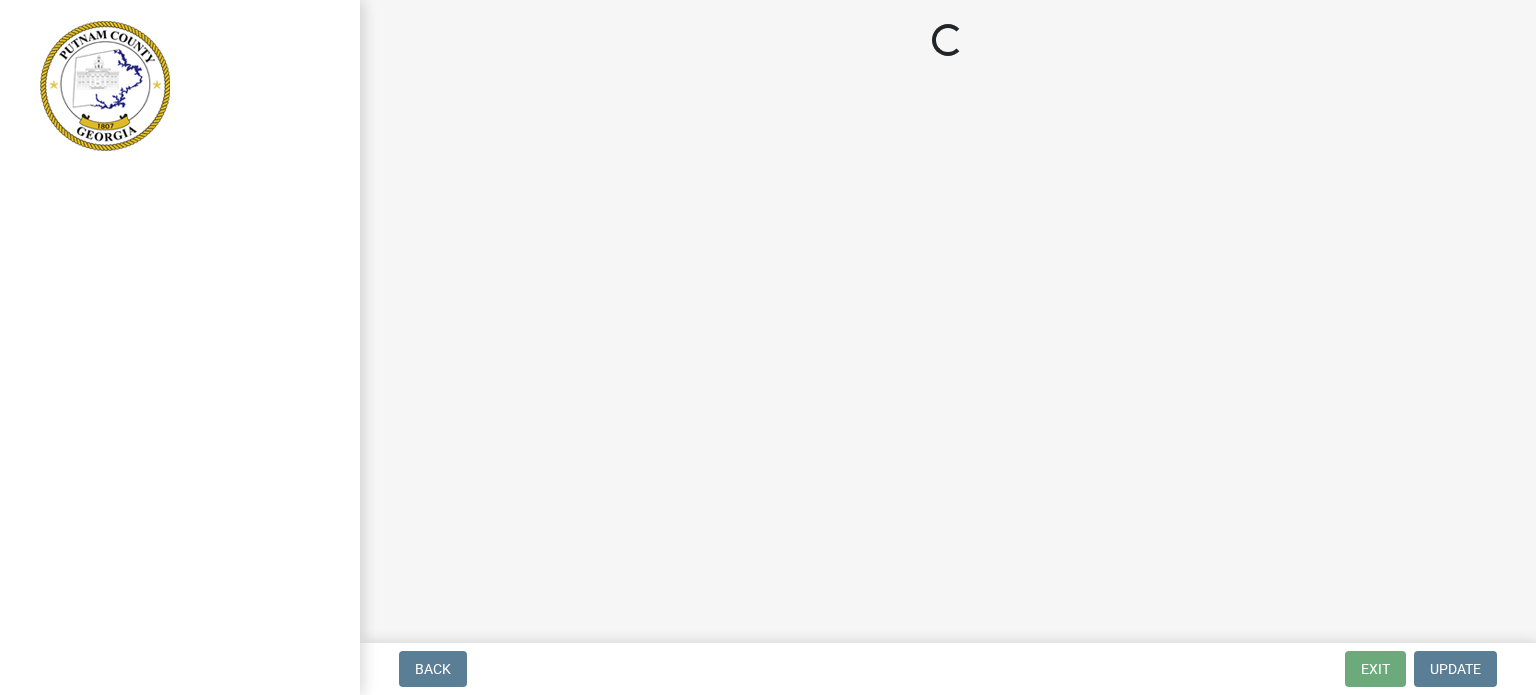scroll, scrollTop: 0, scrollLeft: 0, axis: both 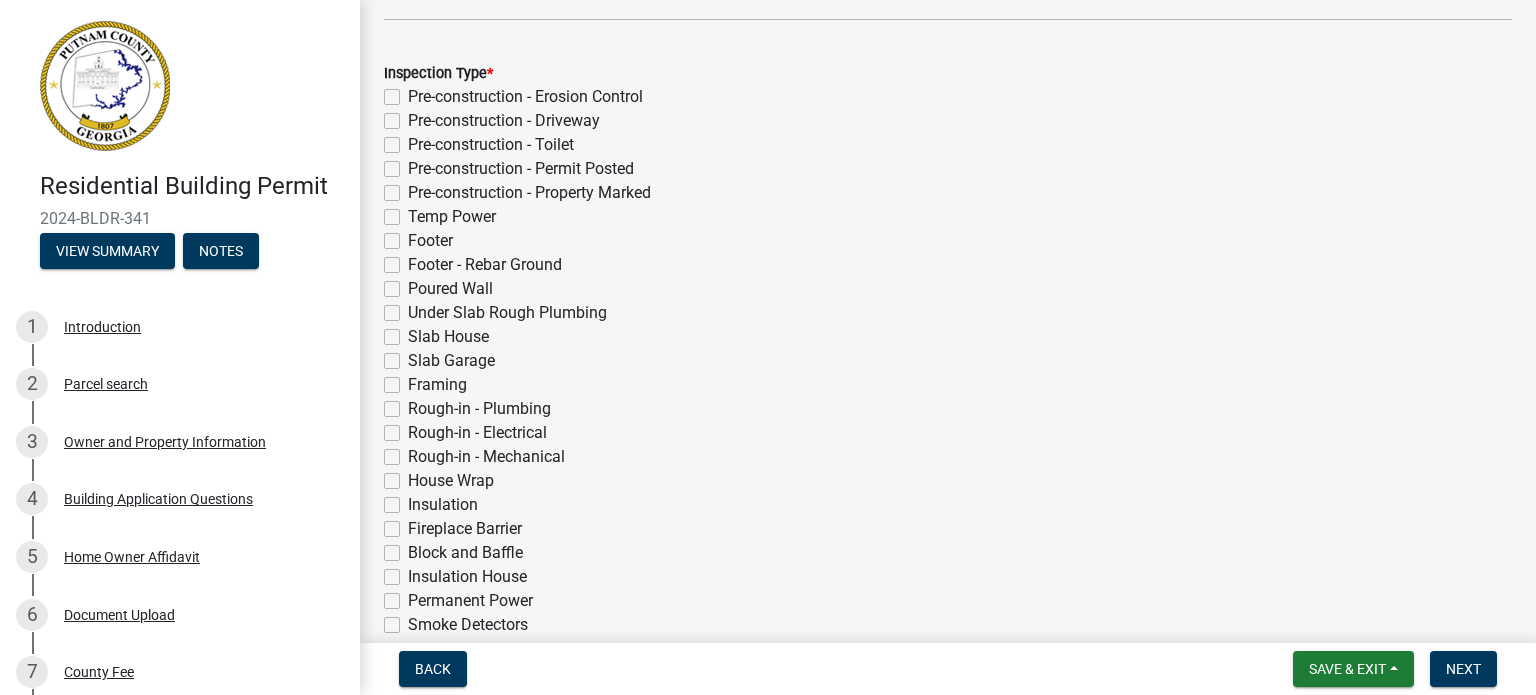 click on "Rough-in - Electrical" 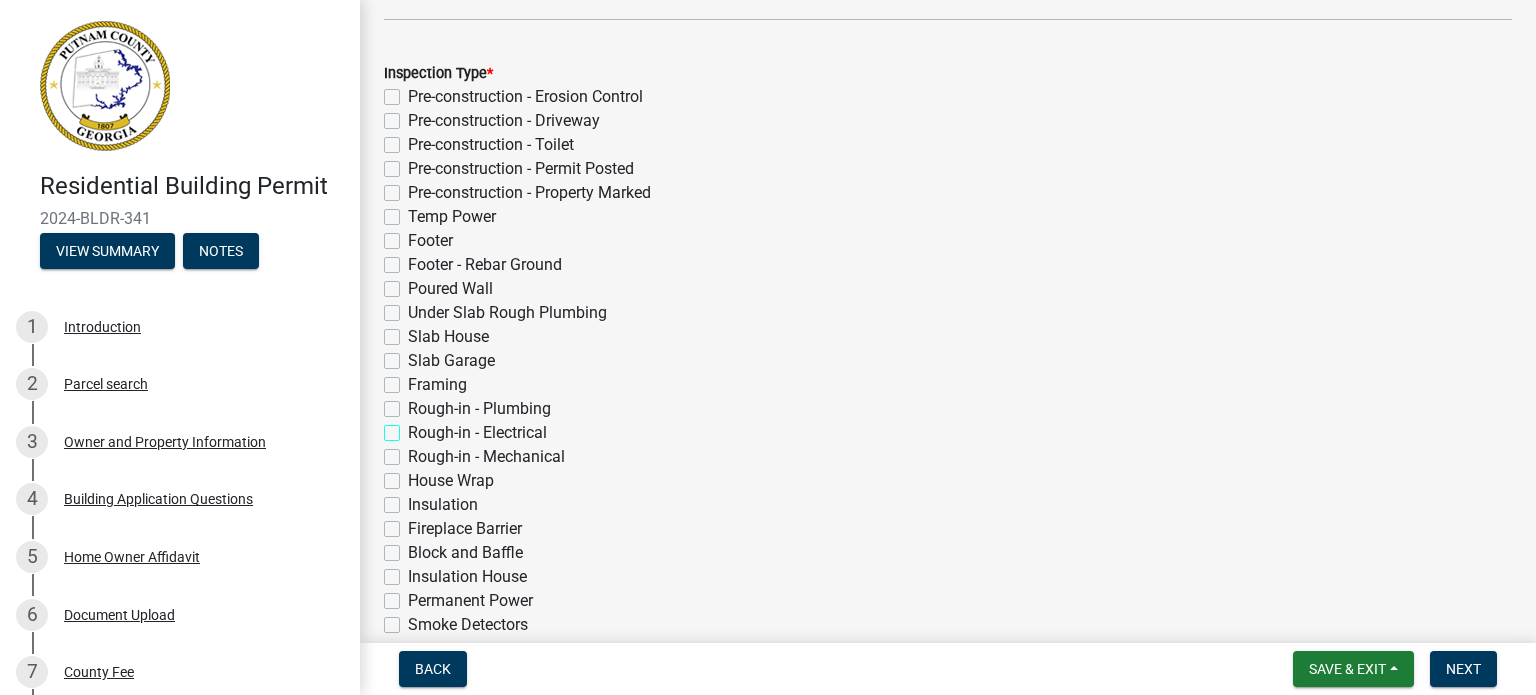 click on "Rough-in - Electrical" at bounding box center [414, 427] 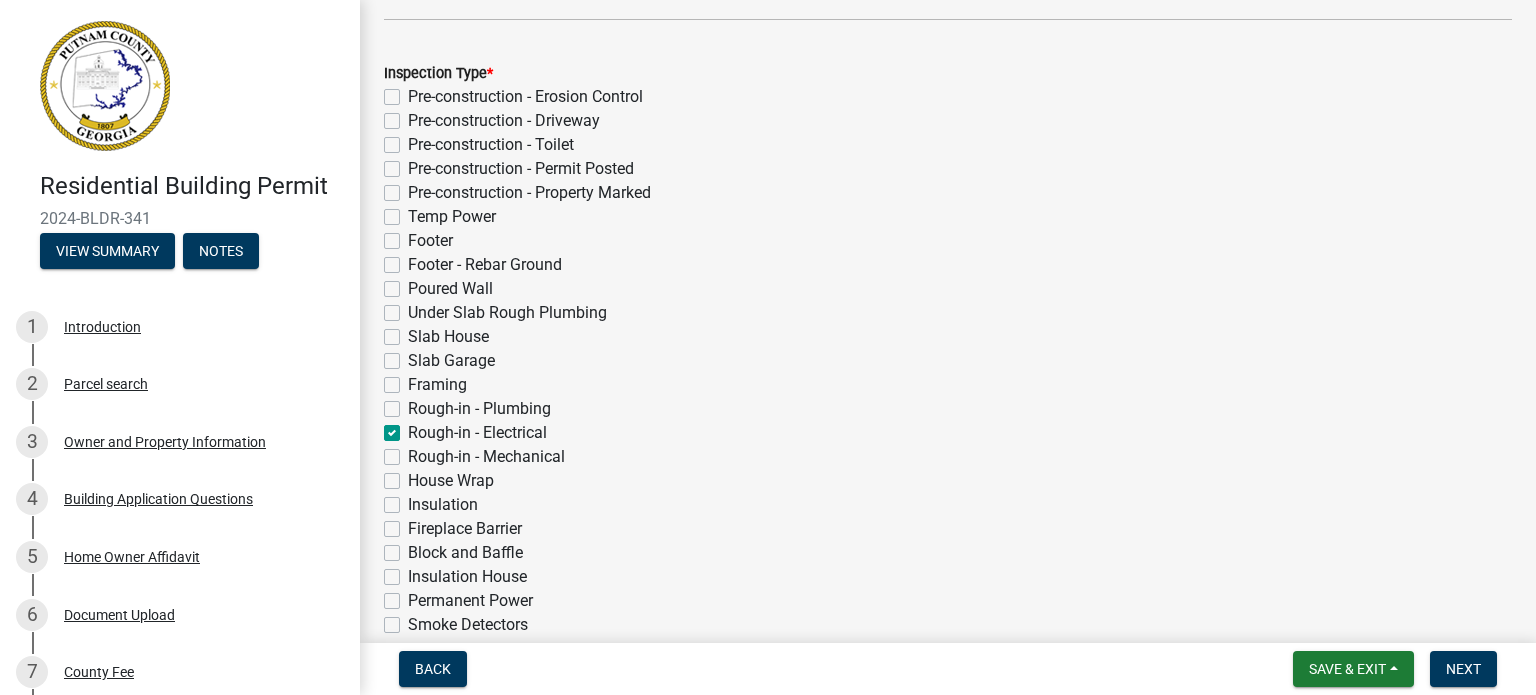 checkbox on "false" 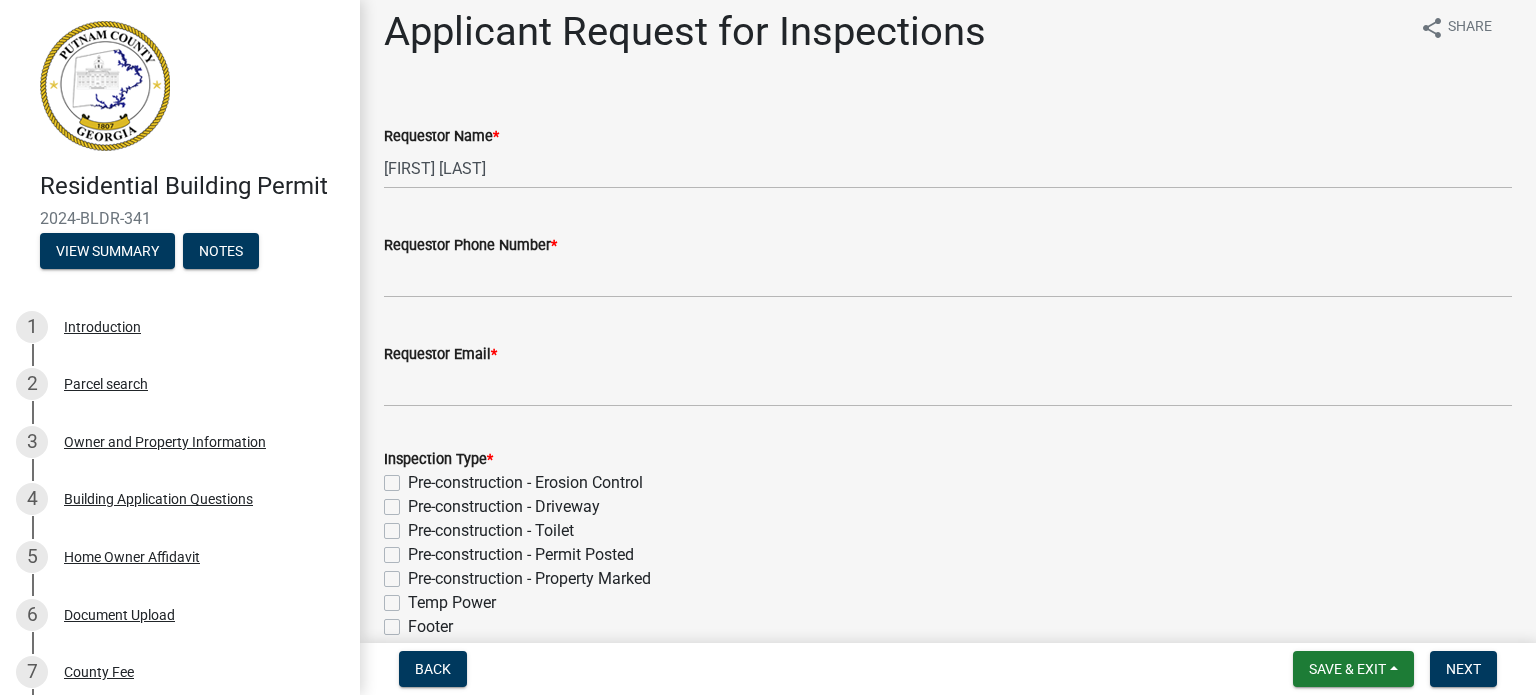 scroll, scrollTop: 0, scrollLeft: 0, axis: both 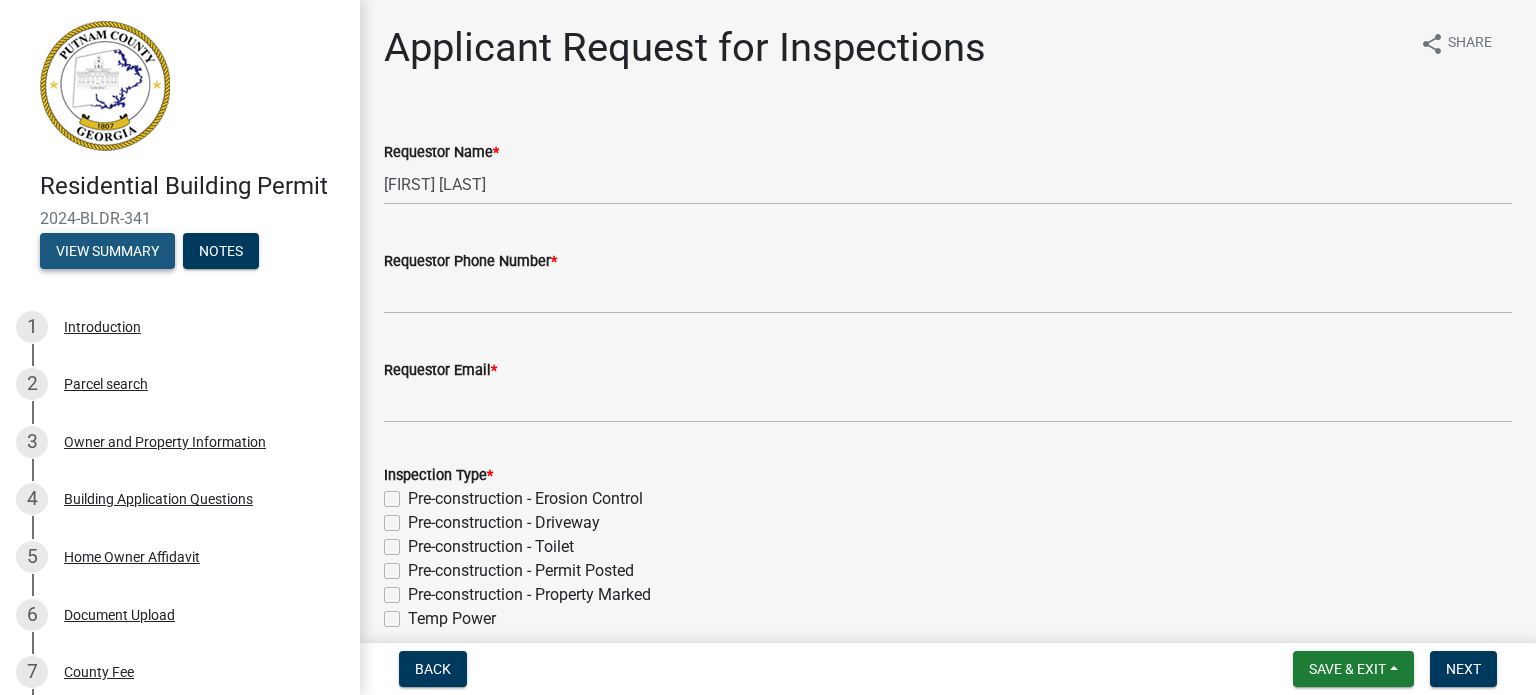 click on "View Summary" at bounding box center [107, 251] 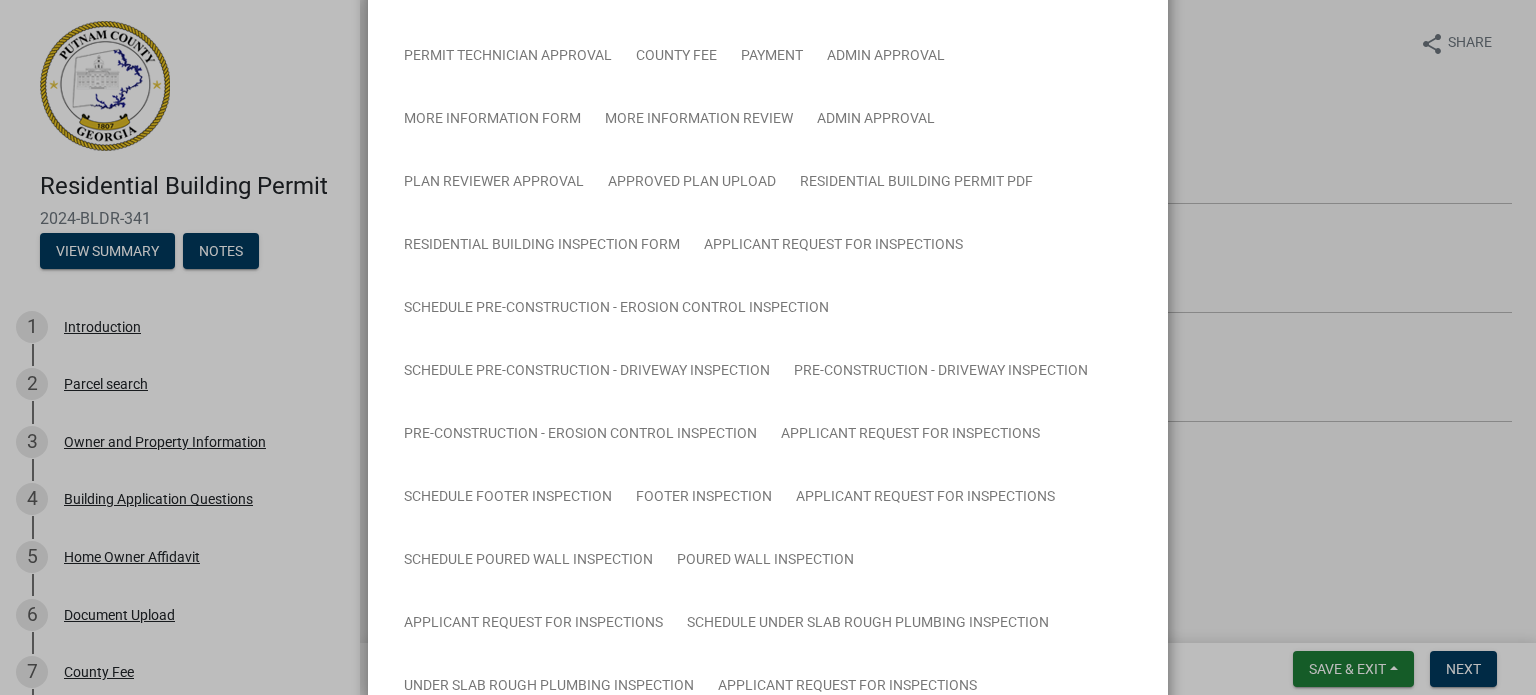 scroll, scrollTop: 0, scrollLeft: 0, axis: both 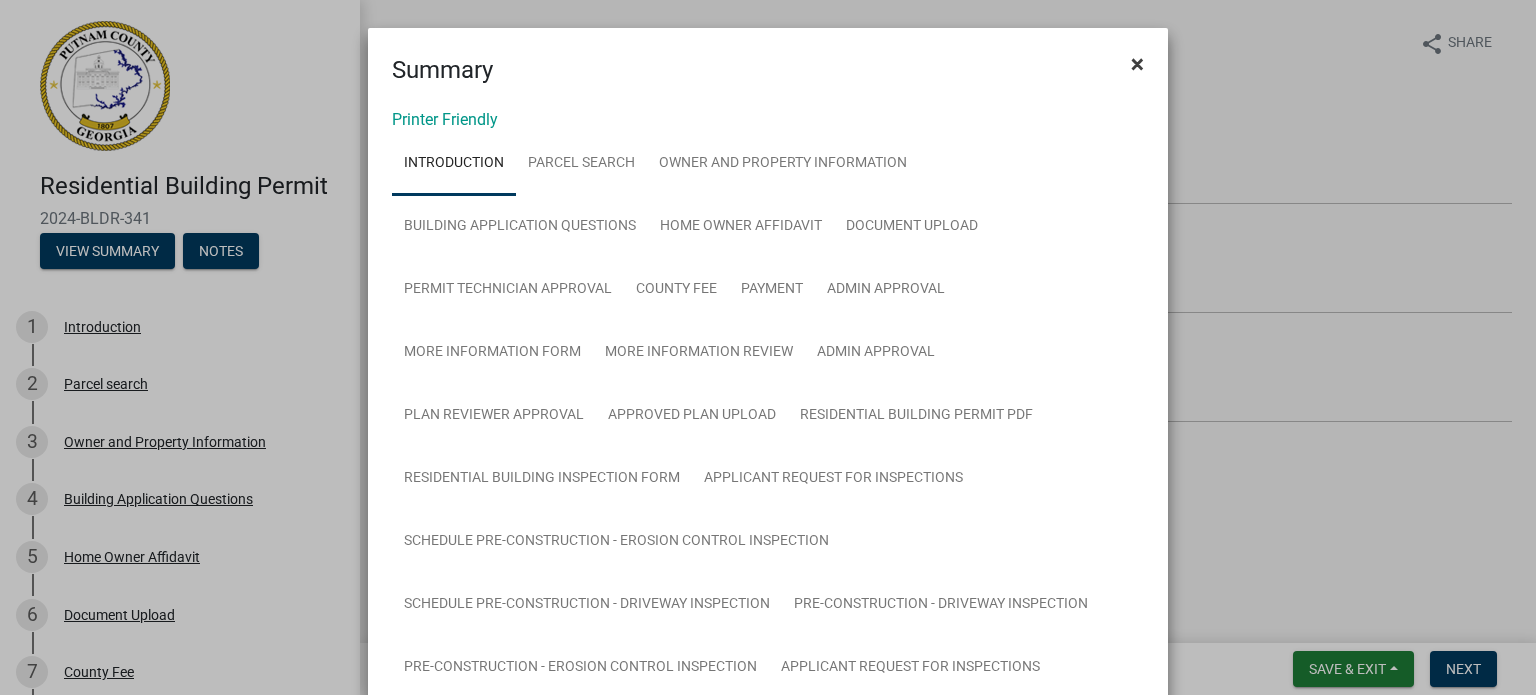 click on "×" 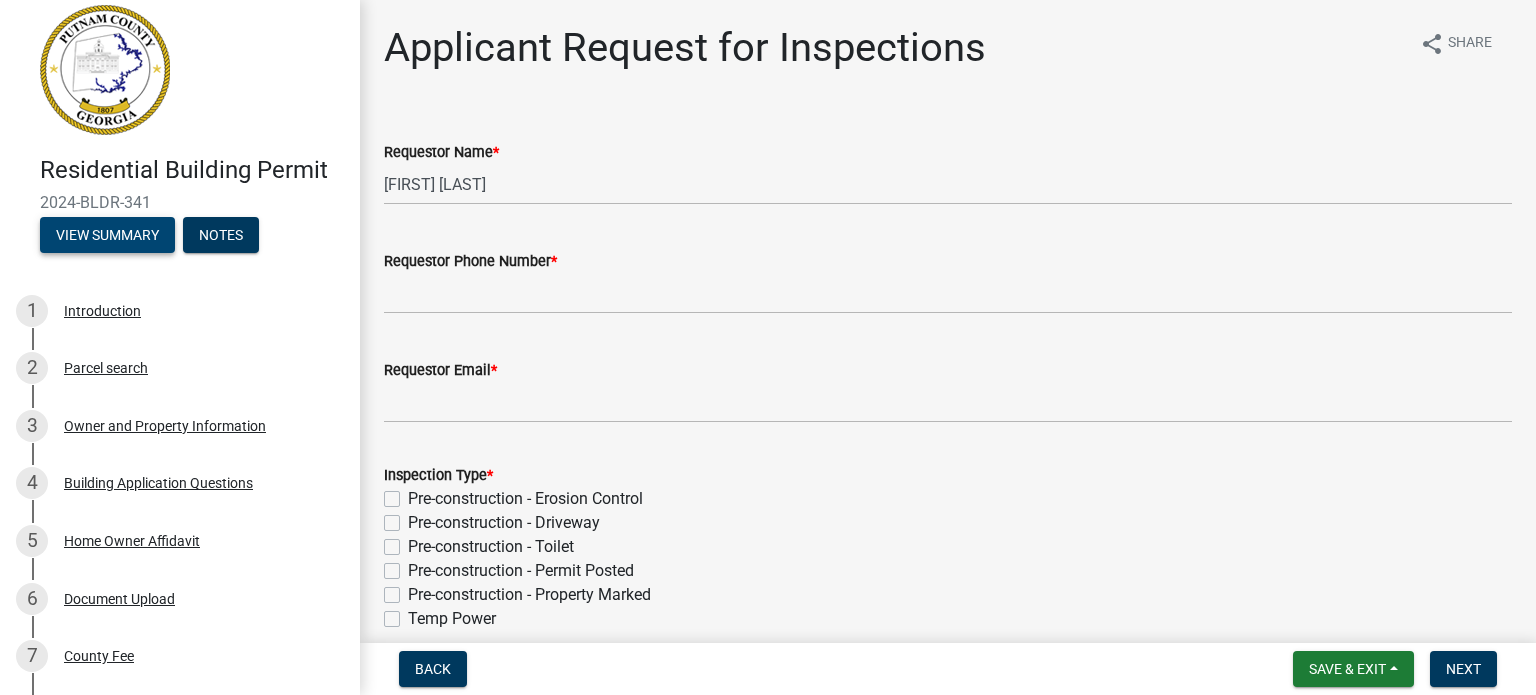 scroll, scrollTop: 0, scrollLeft: 0, axis: both 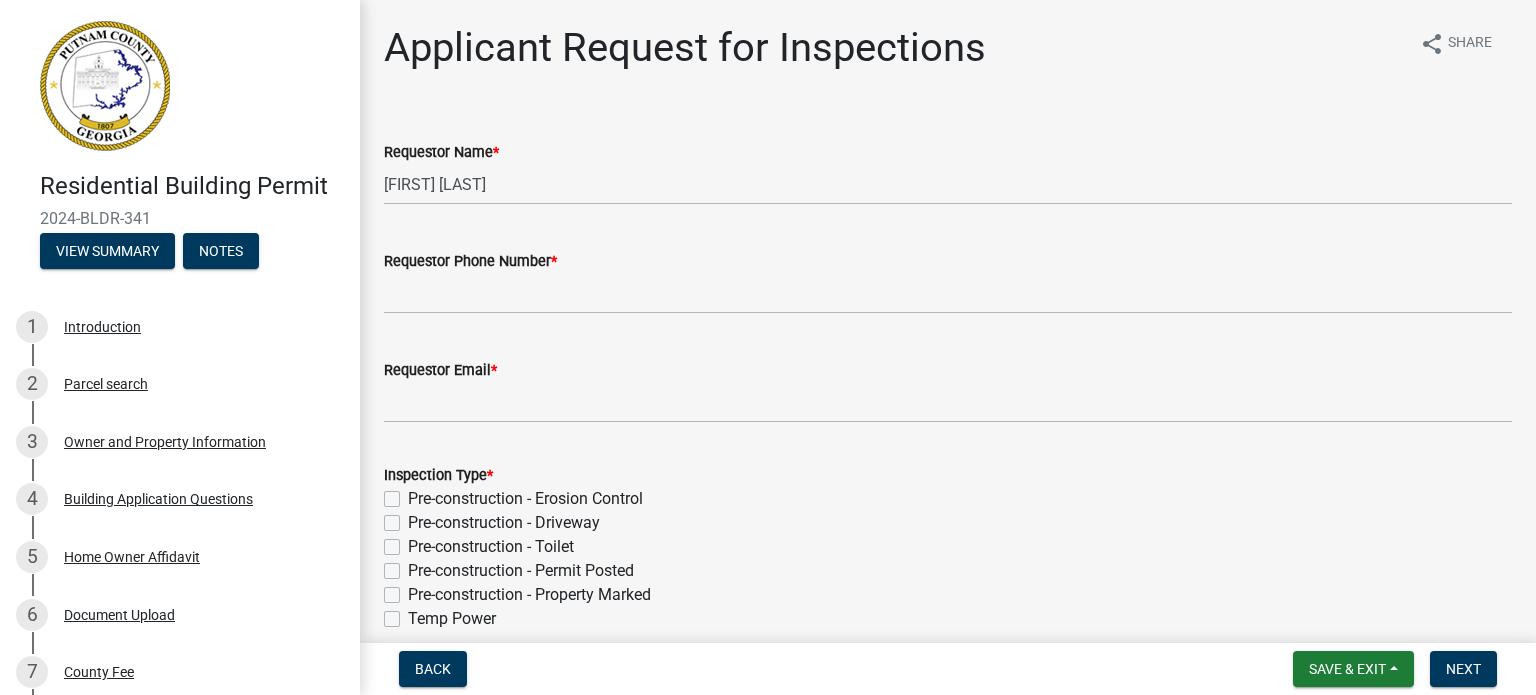 click at bounding box center (105, 86) 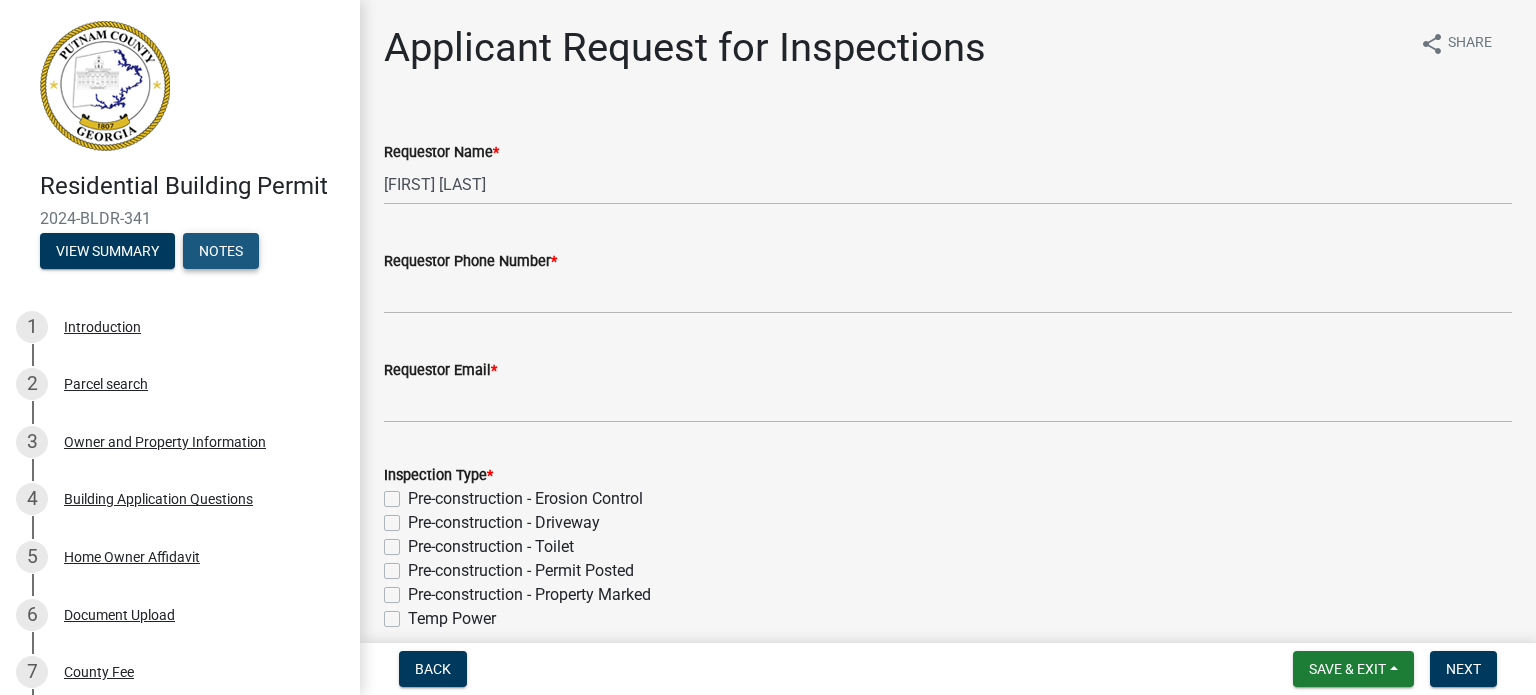 click on "Notes" at bounding box center [221, 251] 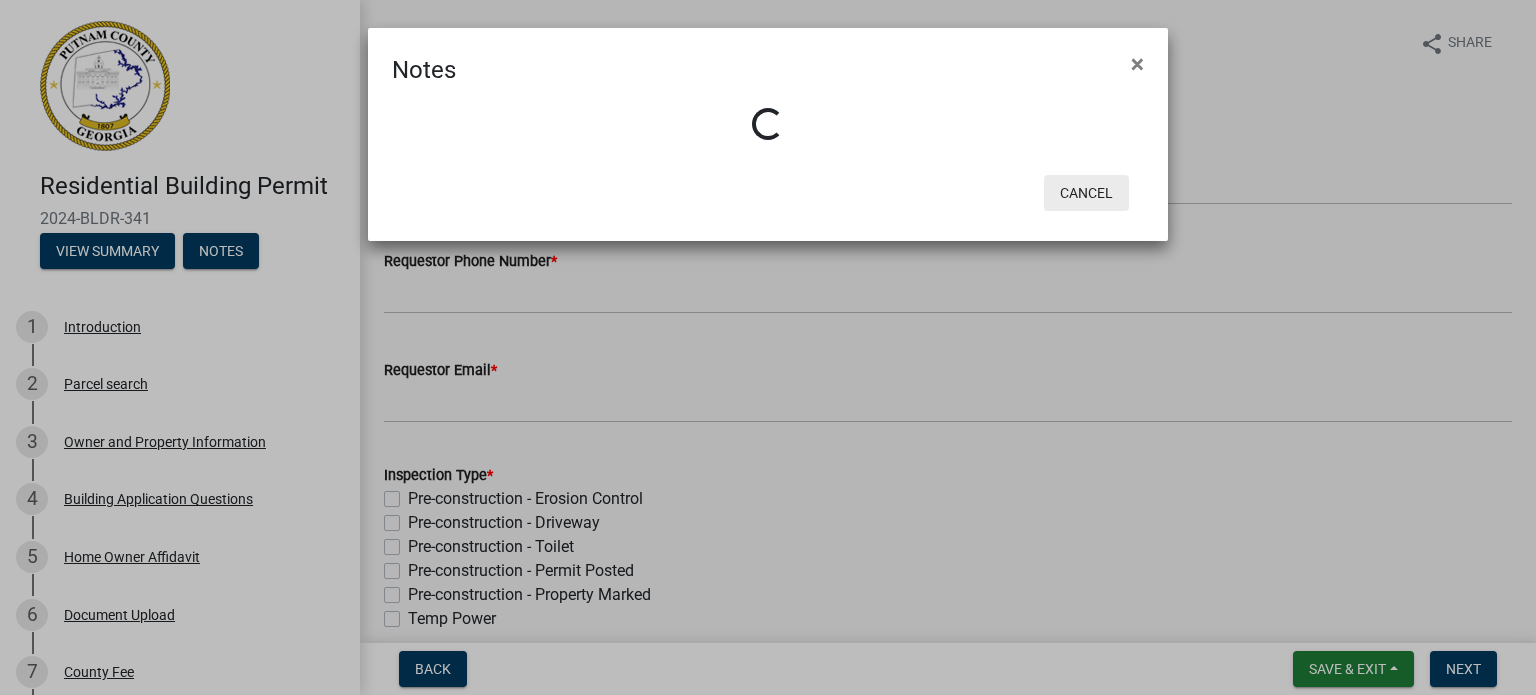 click on "Cancel" 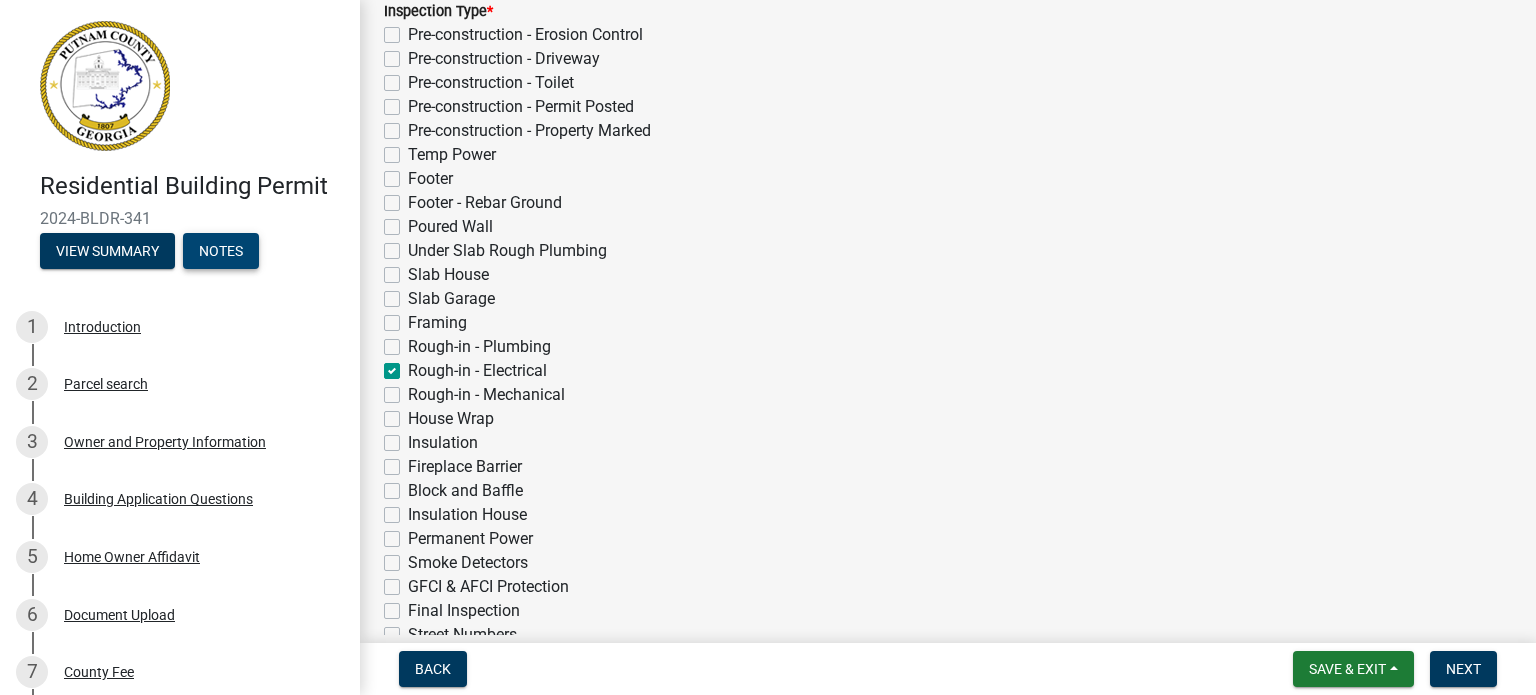 scroll, scrollTop: 466, scrollLeft: 0, axis: vertical 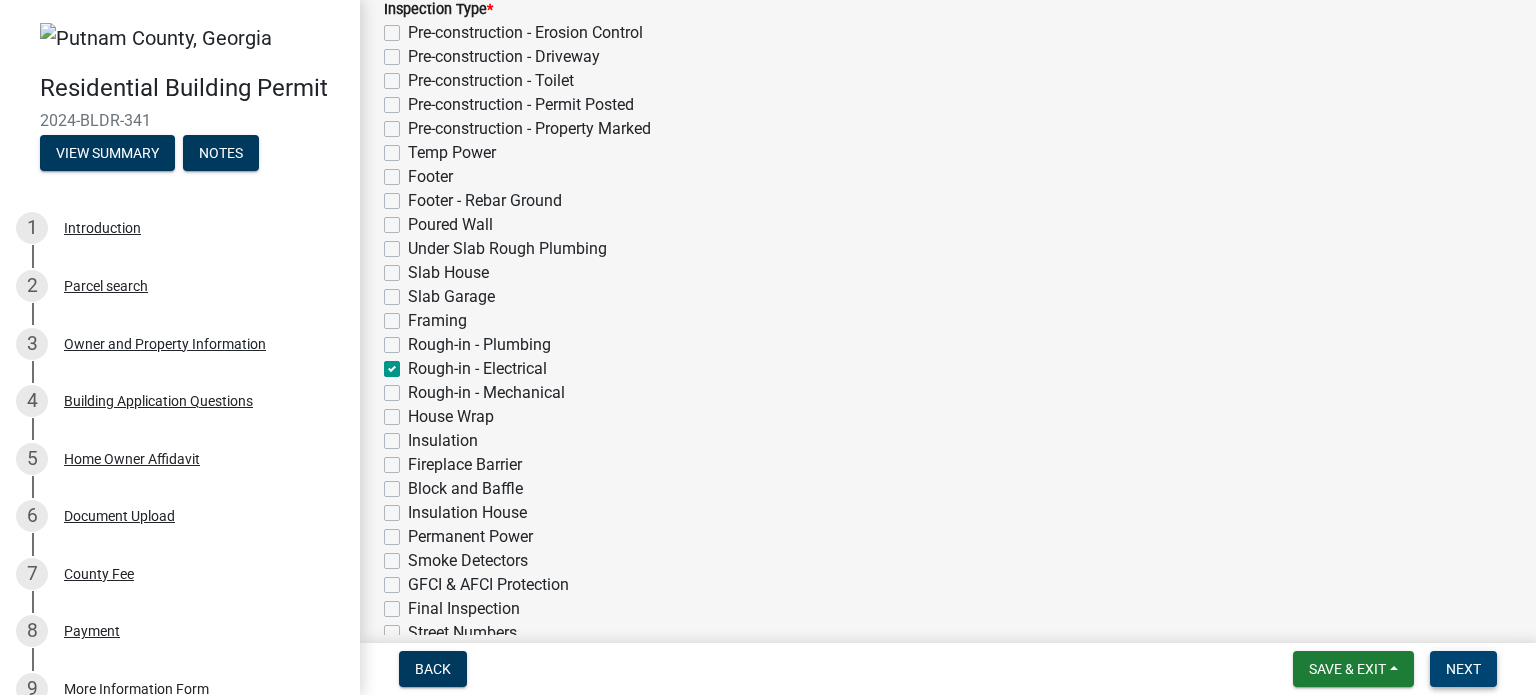 click on "Next" at bounding box center (1463, 669) 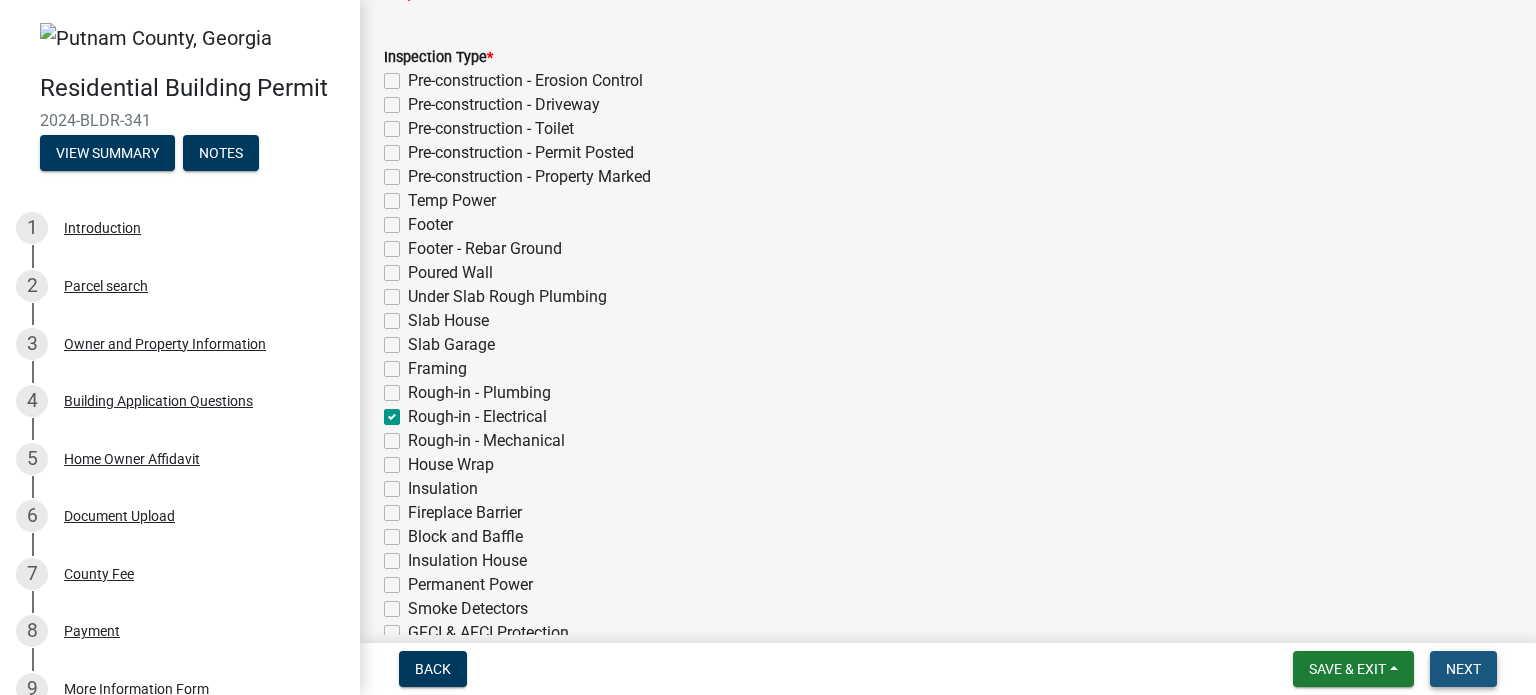 scroll, scrollTop: 514, scrollLeft: 0, axis: vertical 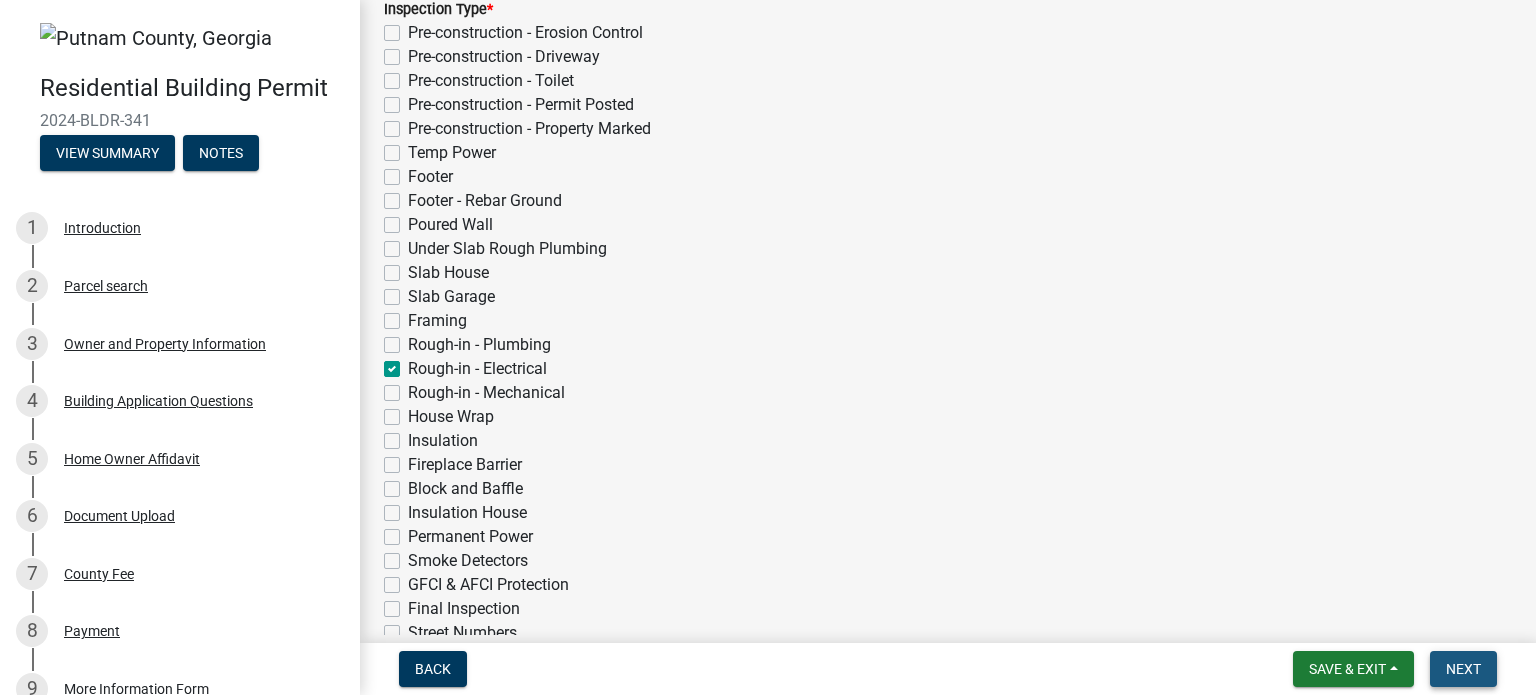 click on "Next" at bounding box center [1463, 669] 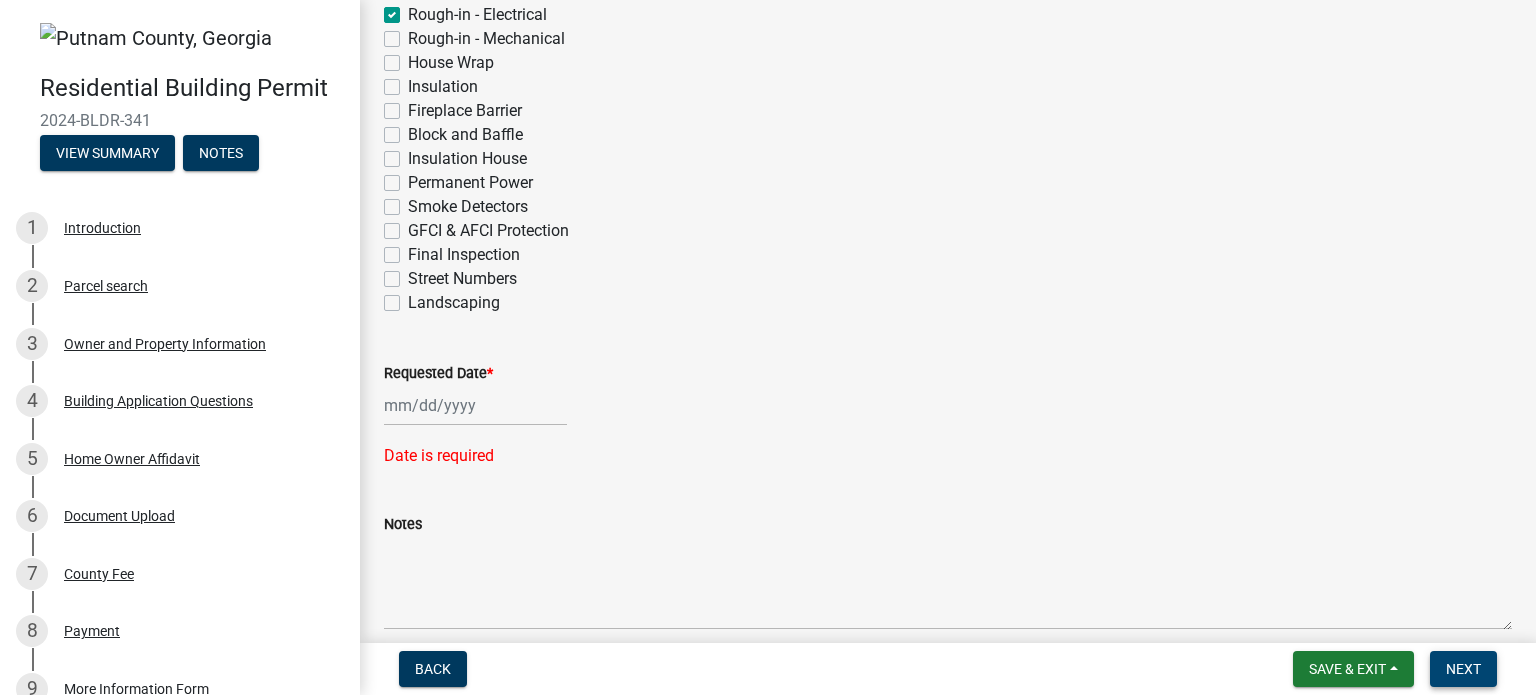 scroll, scrollTop: 956, scrollLeft: 0, axis: vertical 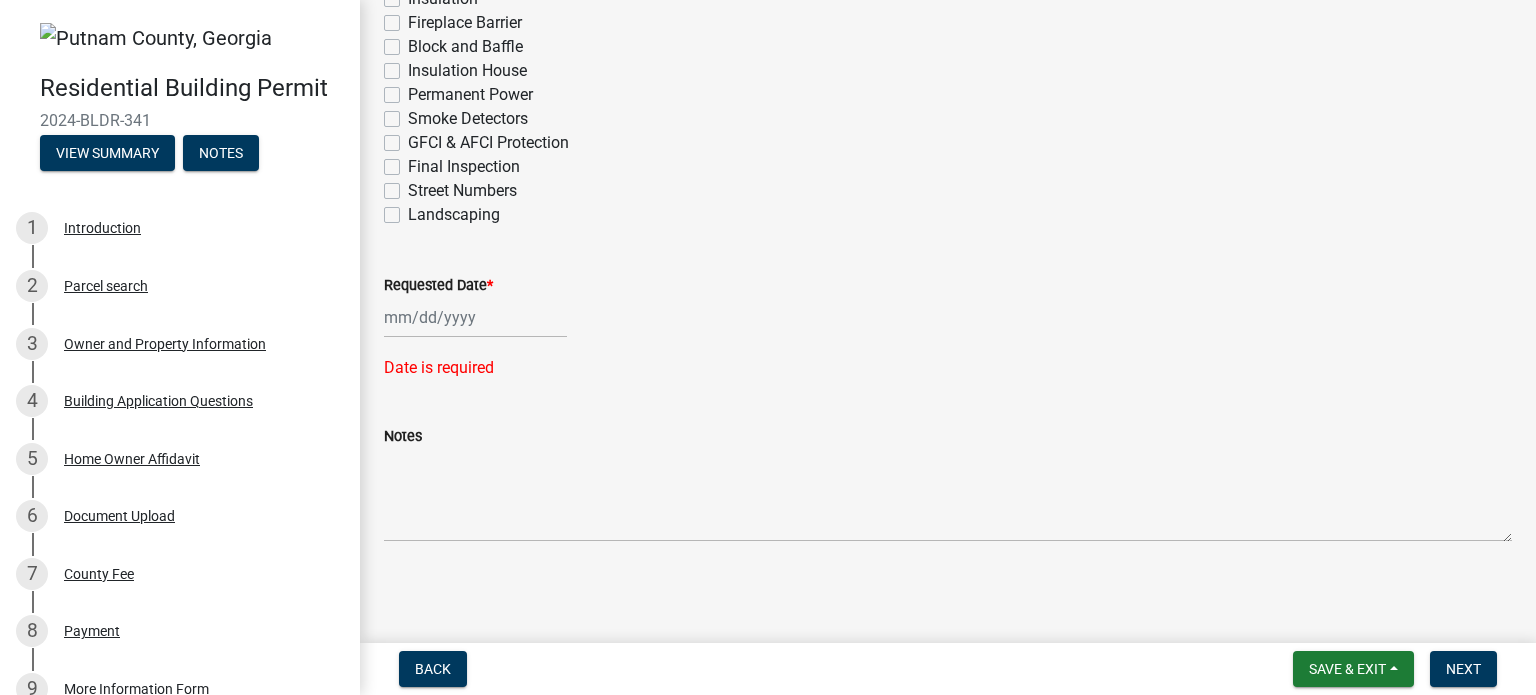 click 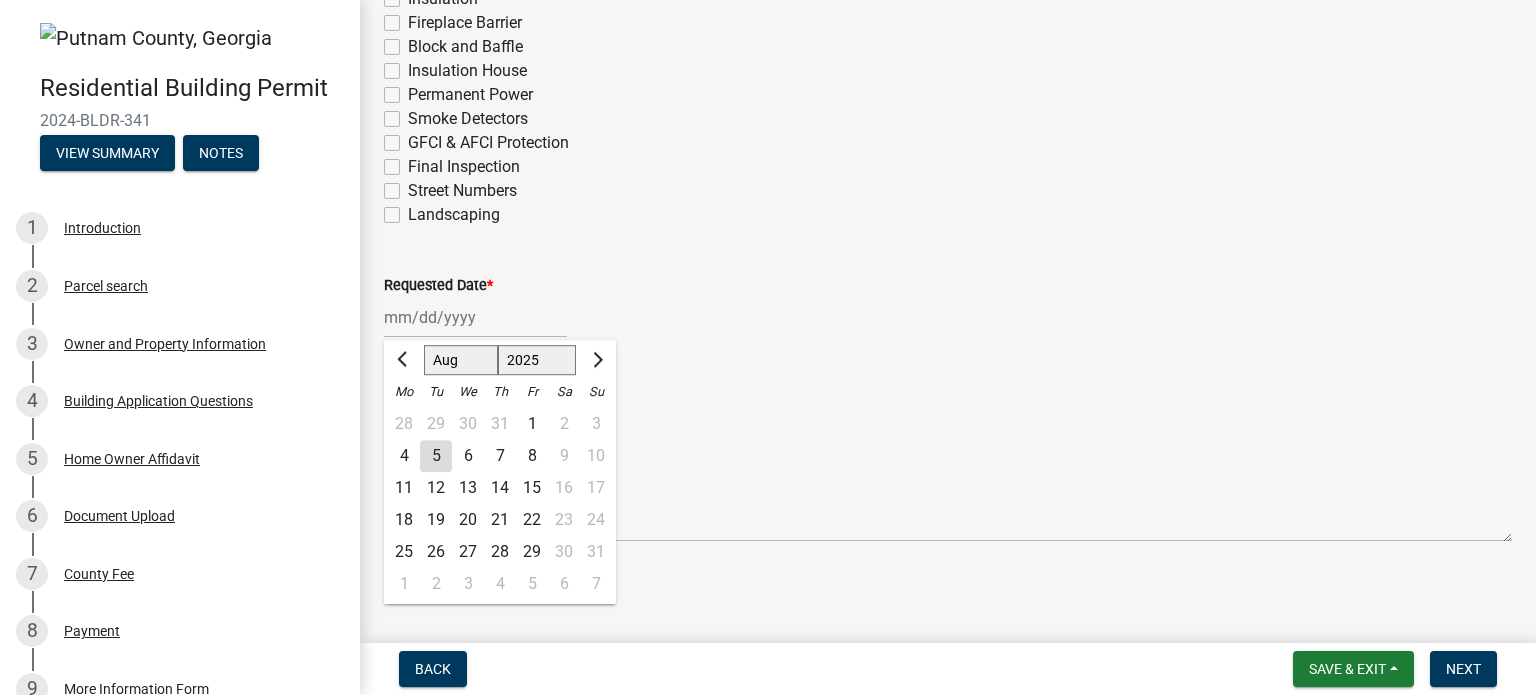 click on "6" 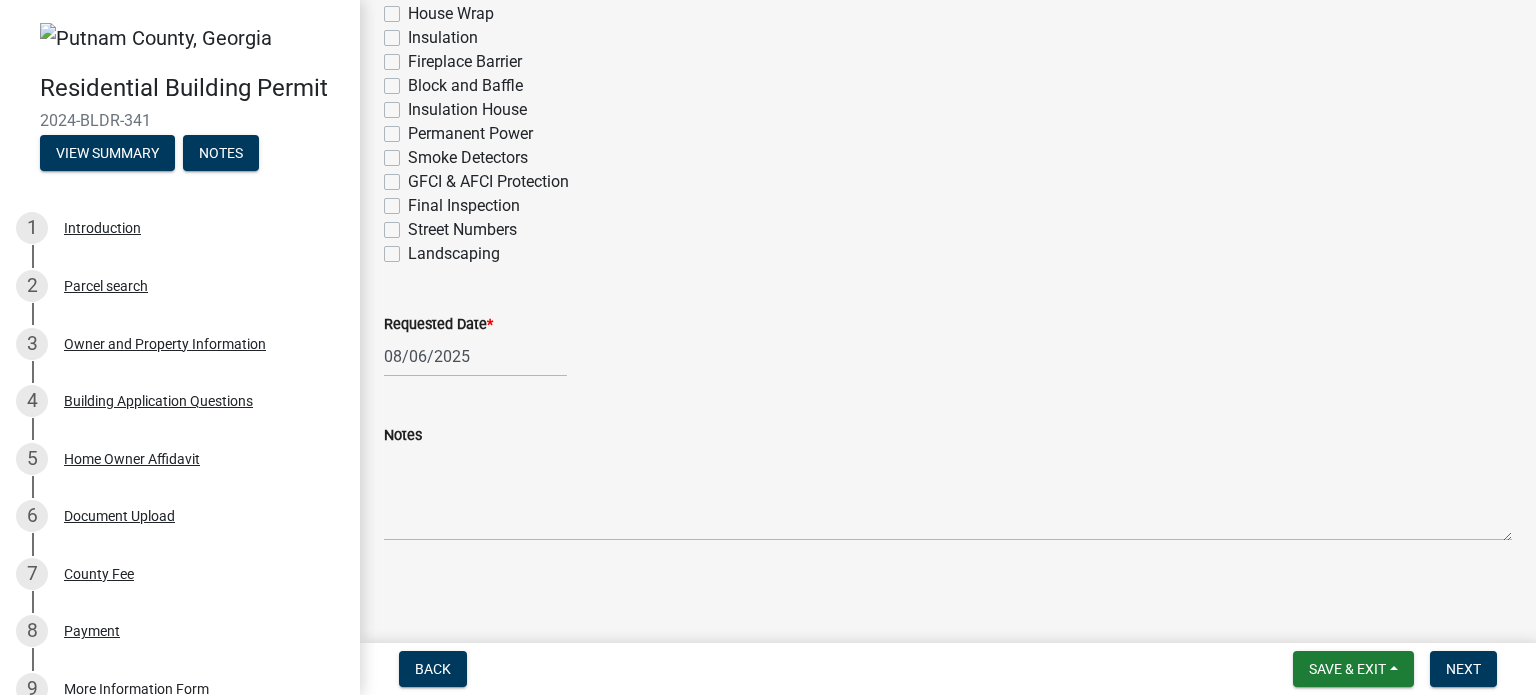 scroll, scrollTop: 916, scrollLeft: 0, axis: vertical 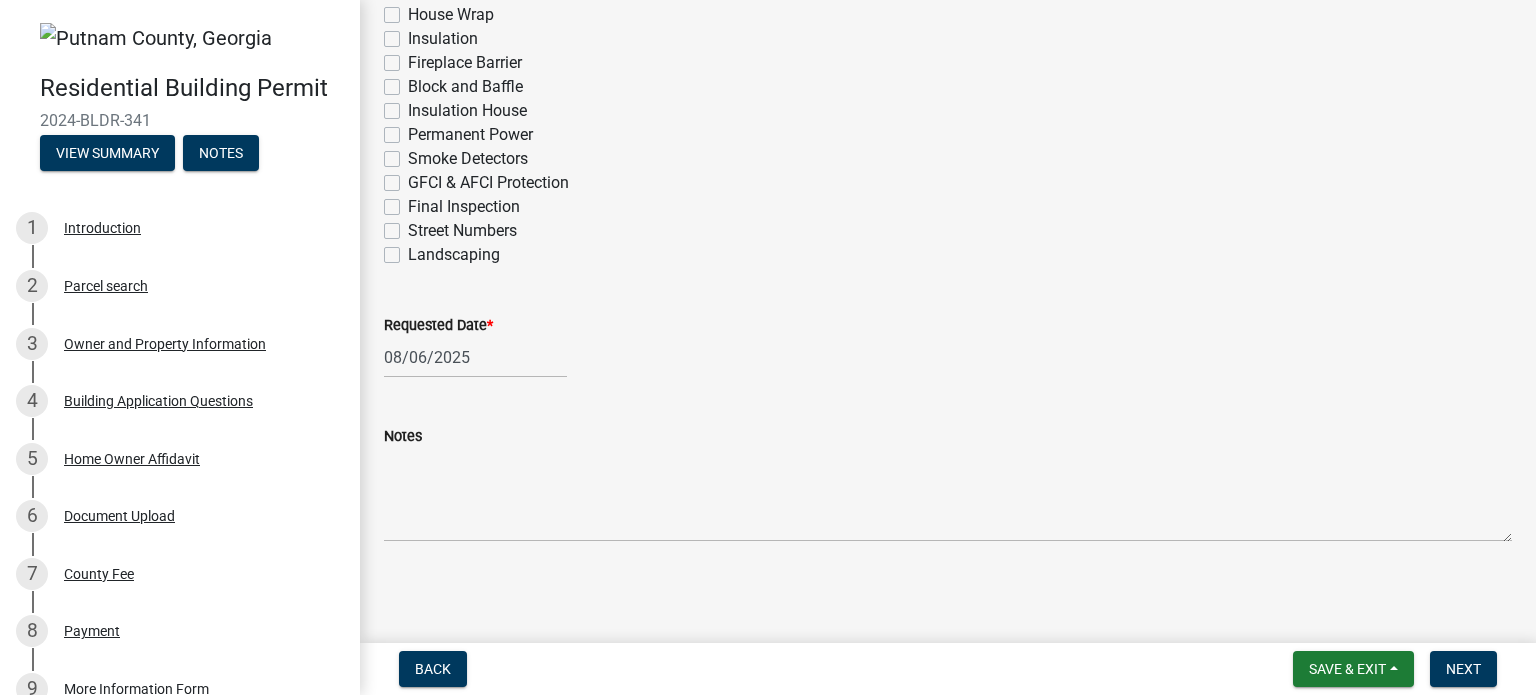 click on "Notes" 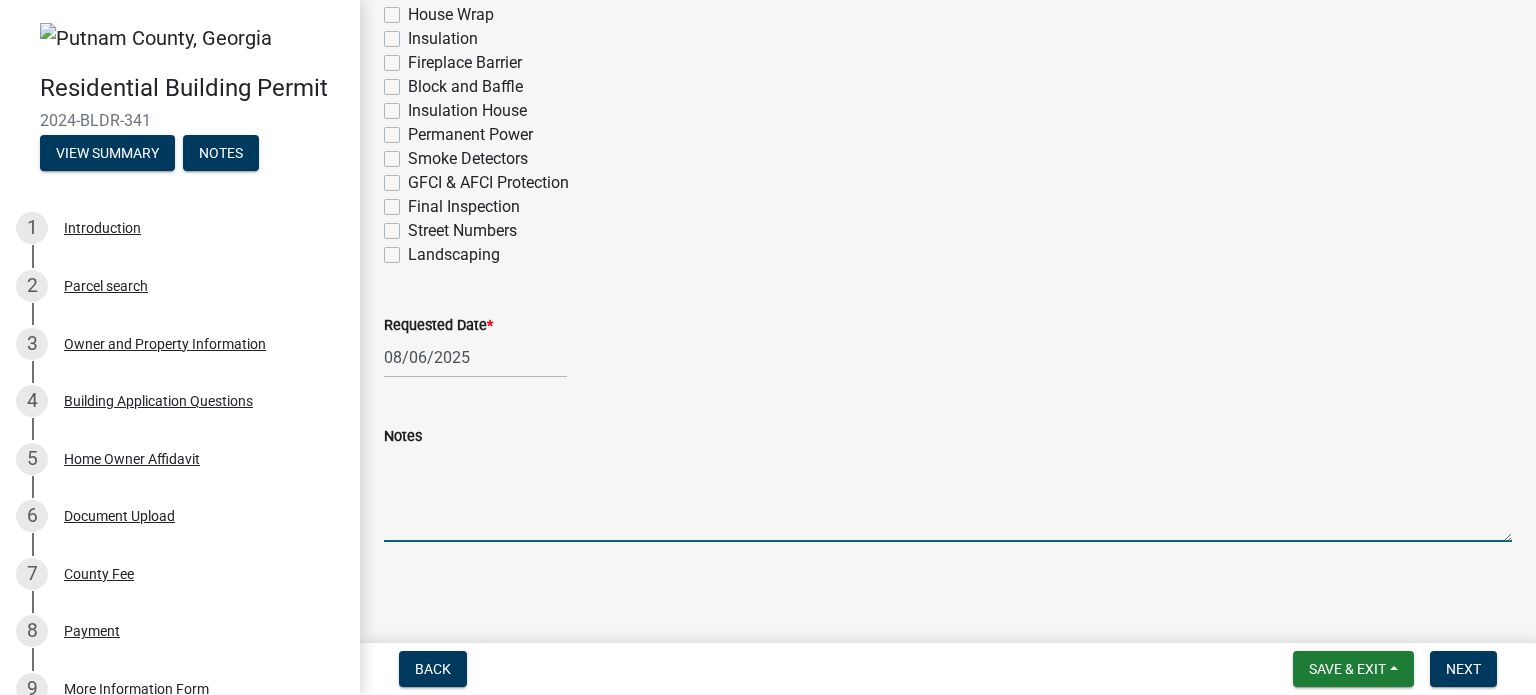 drag, startPoint x: 447, startPoint y: 503, endPoint x: 426, endPoint y: 440, distance: 66.40783 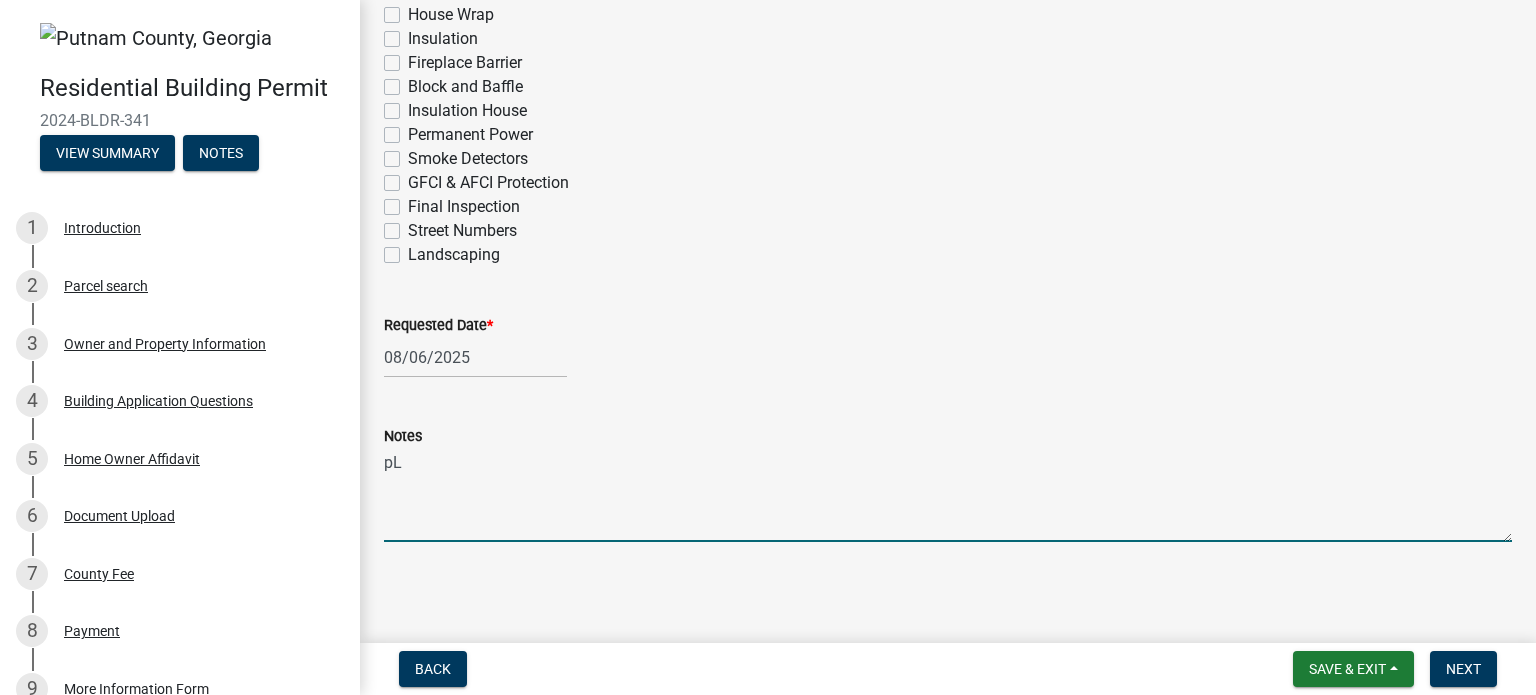 type on "p" 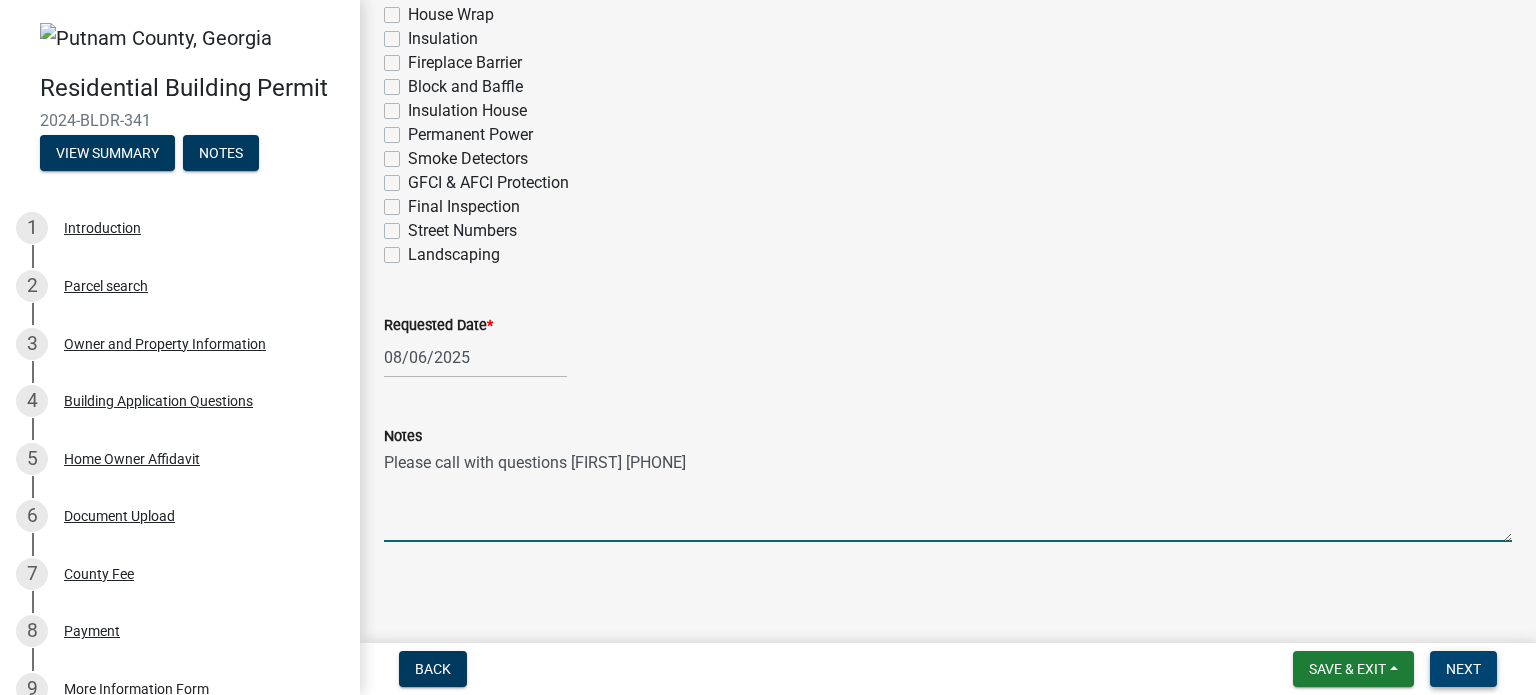 type on "Please call with questions [FIRST] [PHONE]" 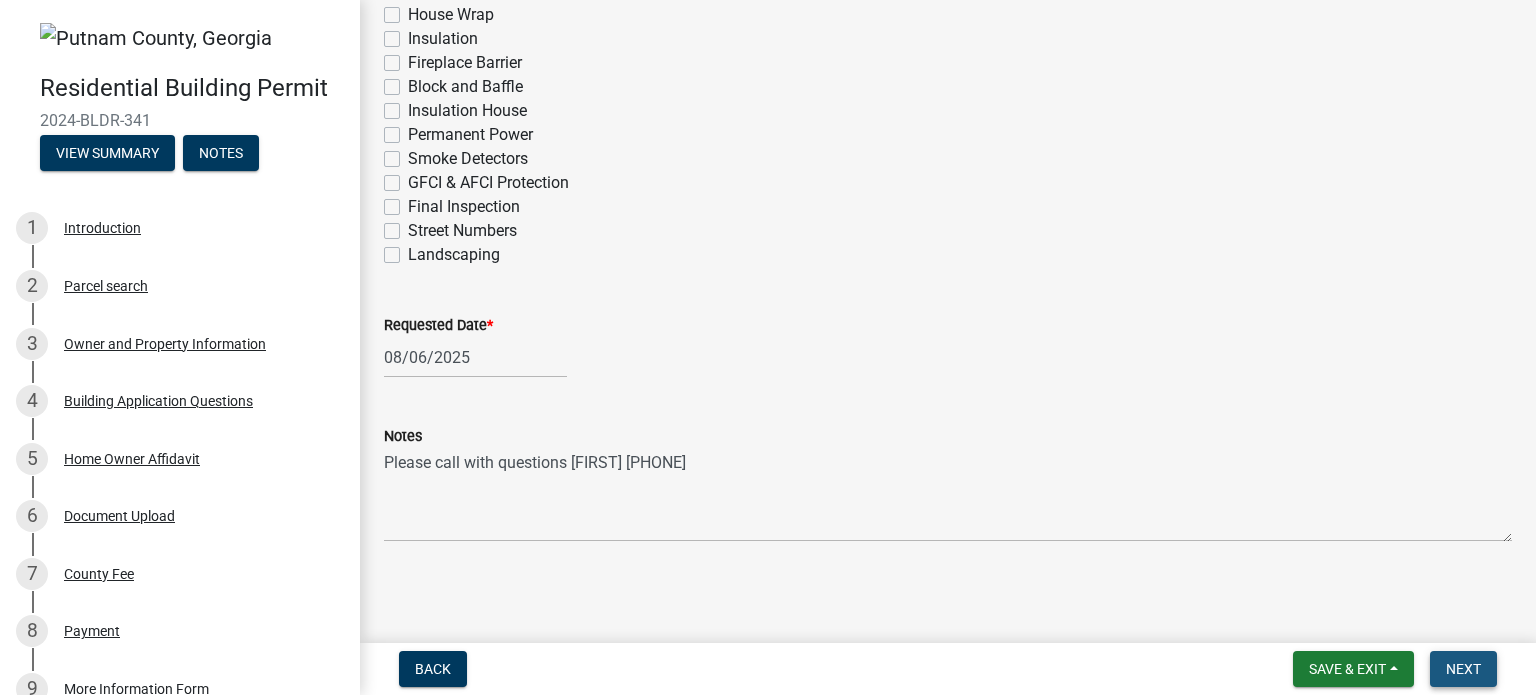 click on "Next" at bounding box center [1463, 669] 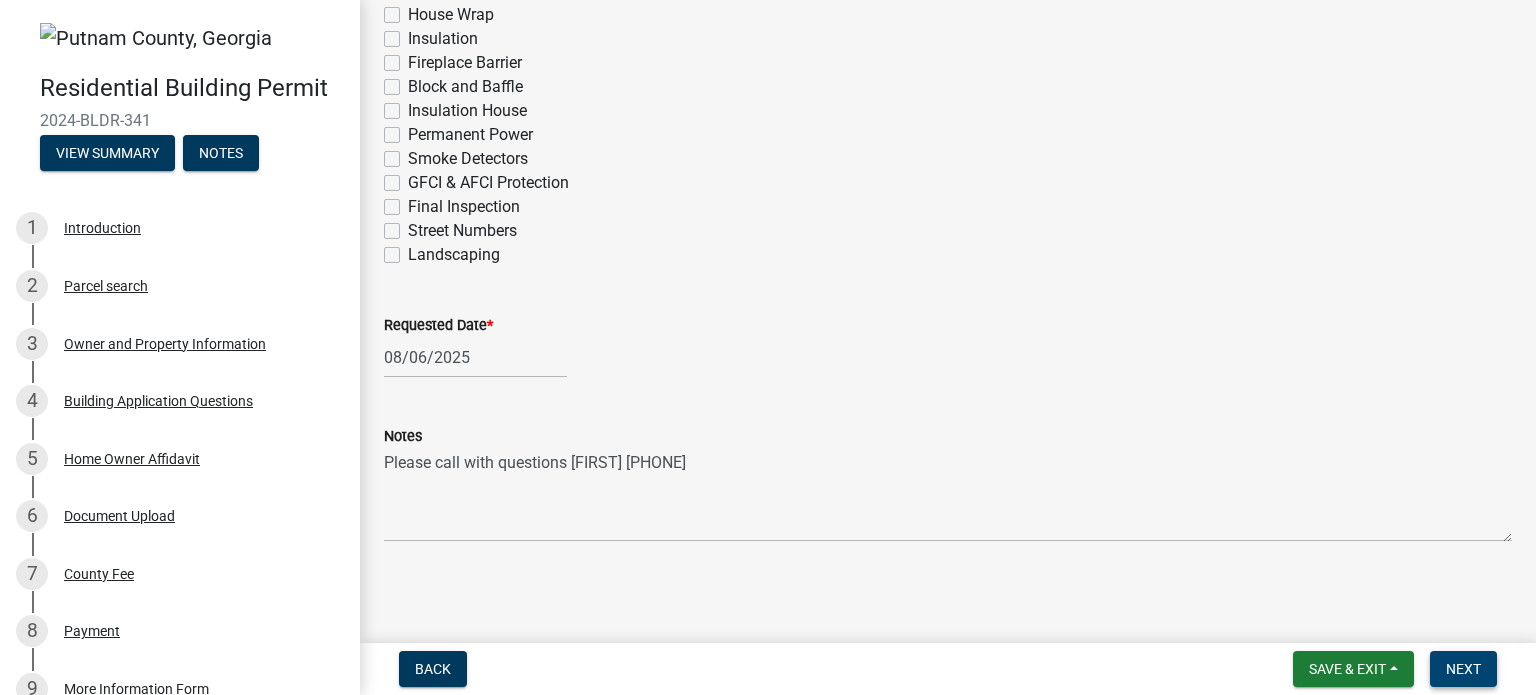 scroll, scrollTop: 0, scrollLeft: 0, axis: both 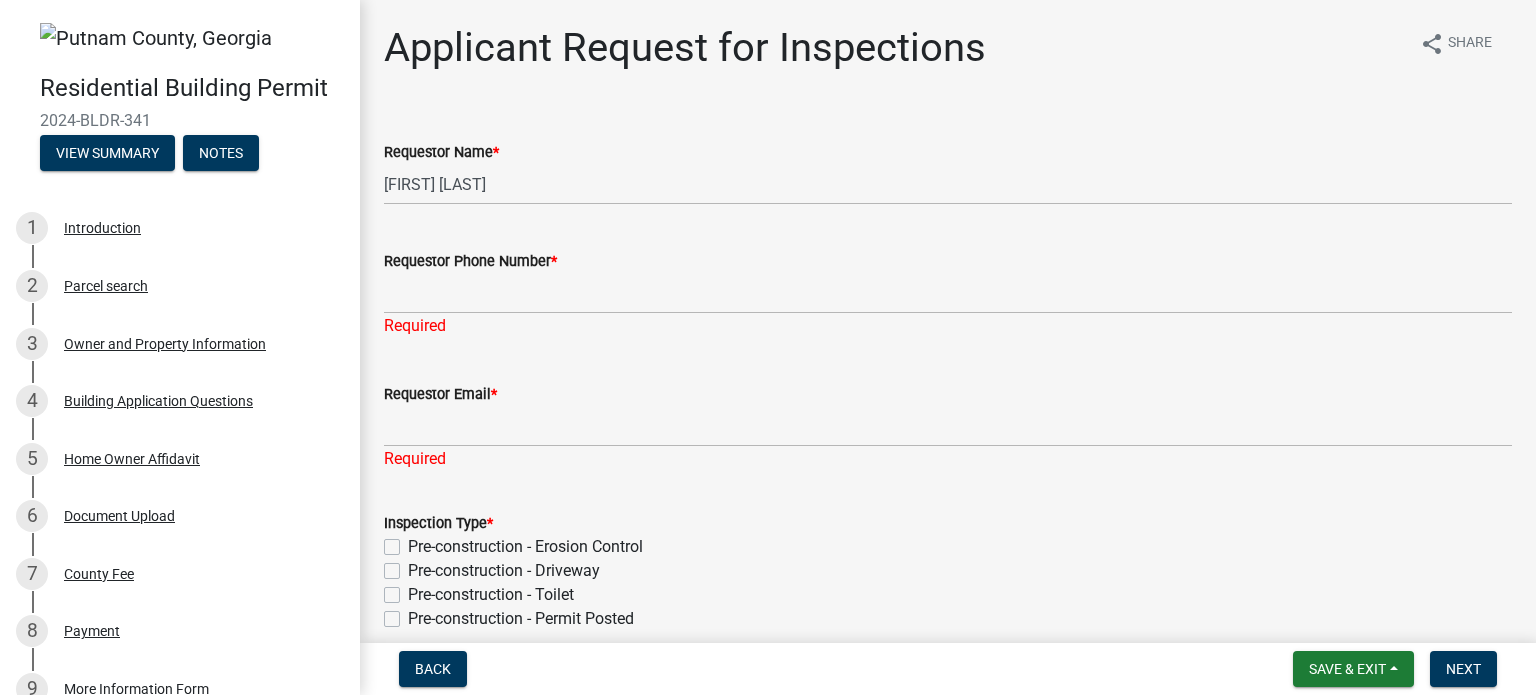 click on "Requestor Phone Number  *" 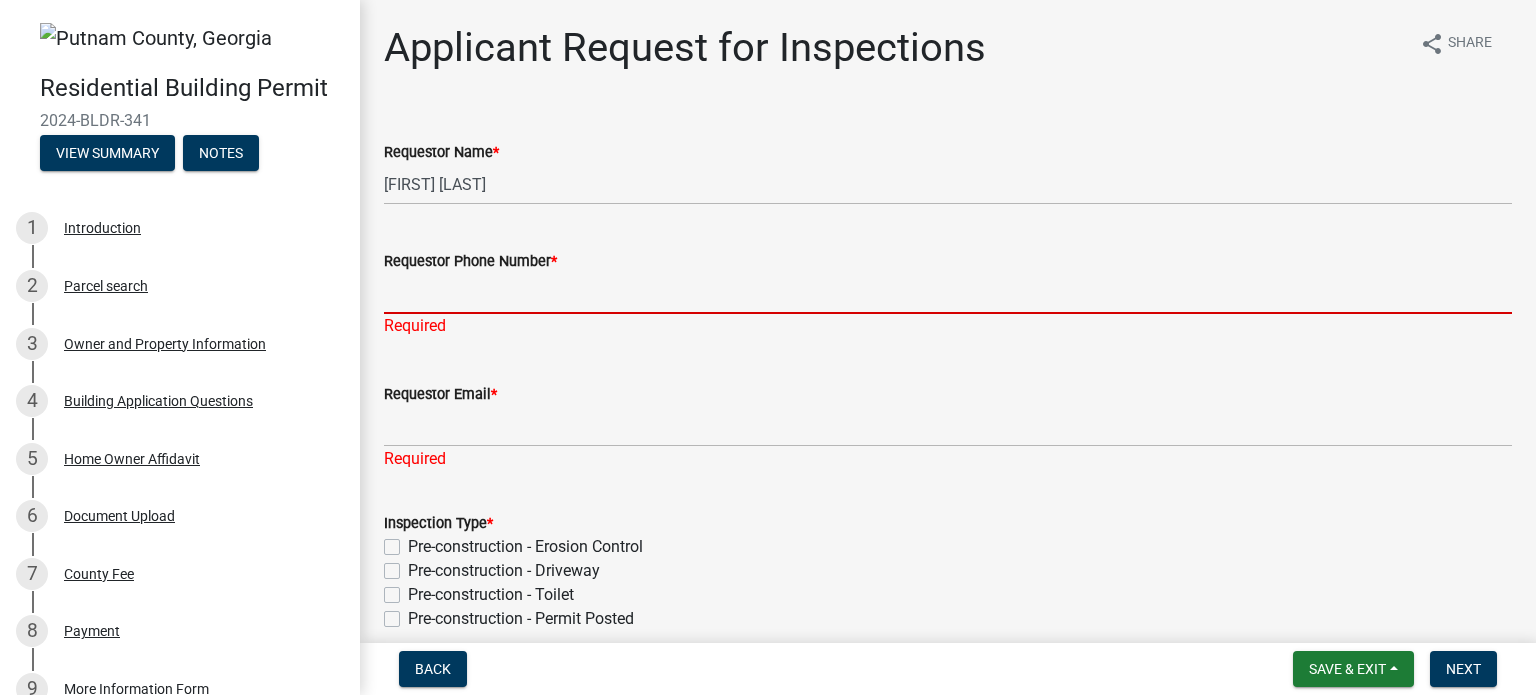 click on "Requestor Phone Number  *" at bounding box center (948, 293) 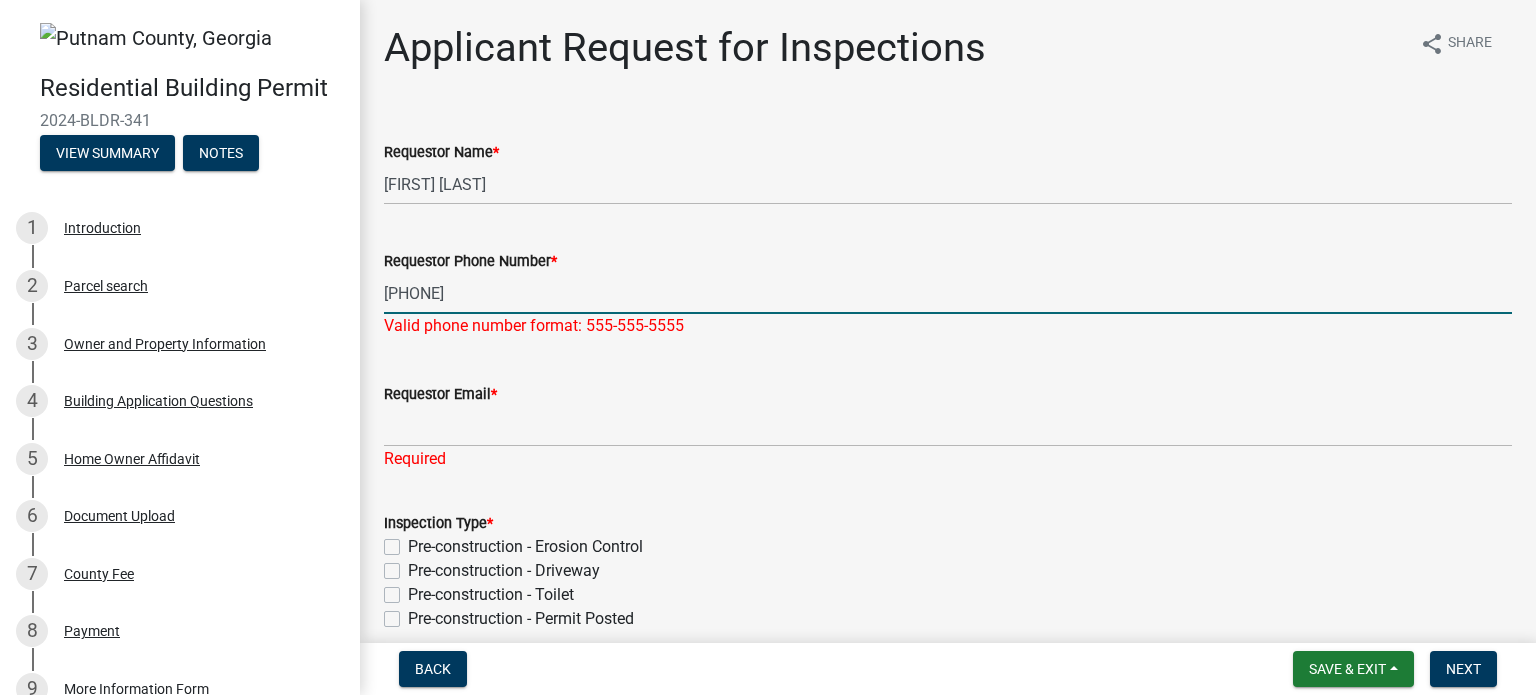 click on "[PHONE]" at bounding box center [948, 293] 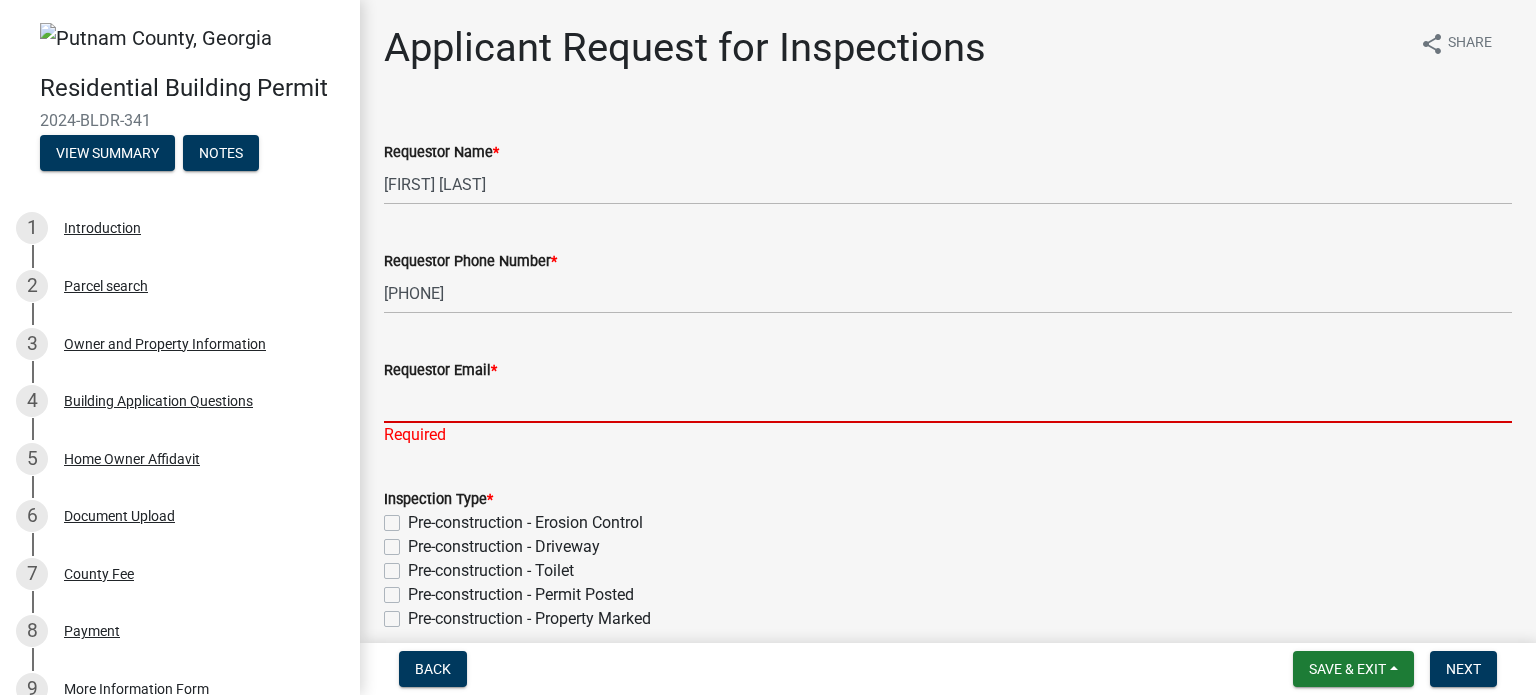 click on "Internet Explorer does NOT work with GeoPermits. Get a new browser for
more security, speed and to use this site.
Update your browser
Residential Building Permit  2024-BLDR-341   View Summary   Notes   1     Introduction   2     Parcel search   3     Owner and Property Information   4     Building Application Questions   5     Home Owner Affidavit   6     Document Upload   7     County Fee   8     Payment   9     More Information Form   10     Residential Building Permit PDF   11     Residential Building Inspection Form   12     Applicant Request for Inspections   13   Next Steps...  Estimated Fees Residential Building Fee $2,435.85 Energy Code Fee $3.00 Estimated Total $2,438.85 Applicant Request for Inspections share Share  Requestor Name  * [FIRST] [LAST]  Requestor Phone Number  * [PHONE]  Requestor Email  * Required  Inspection Type  *  Pre-construction - Erosion Control  * Back" at bounding box center [768, 347] 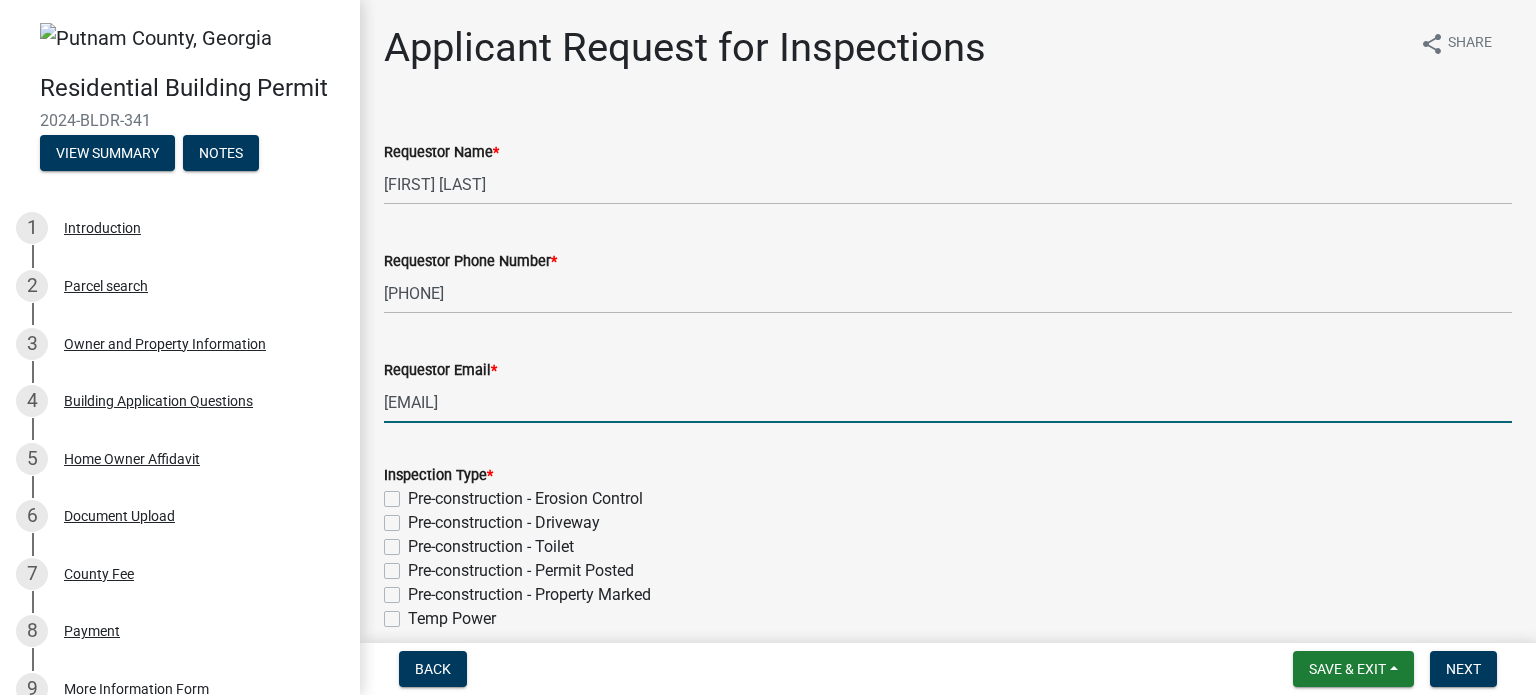 type on "[EMAIL]" 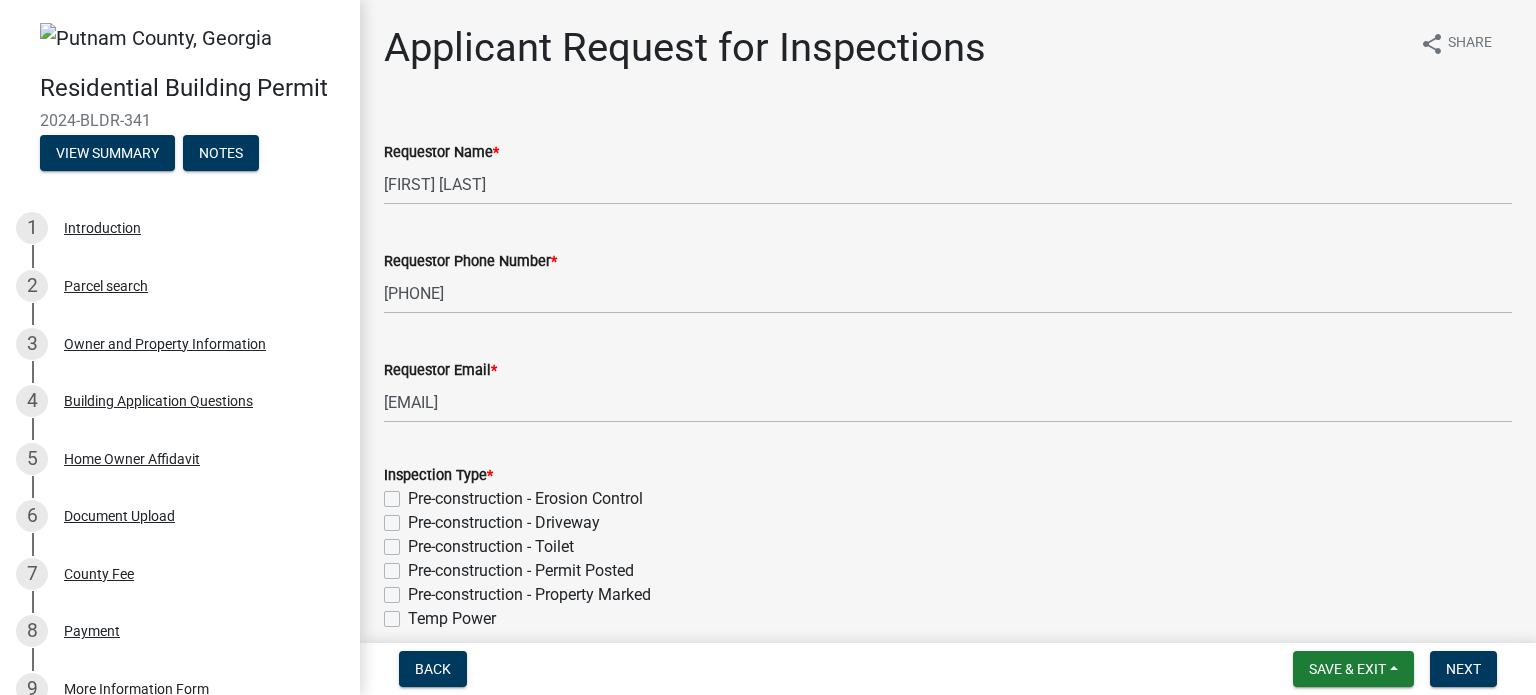 click on "Pre-construction - Toilet" 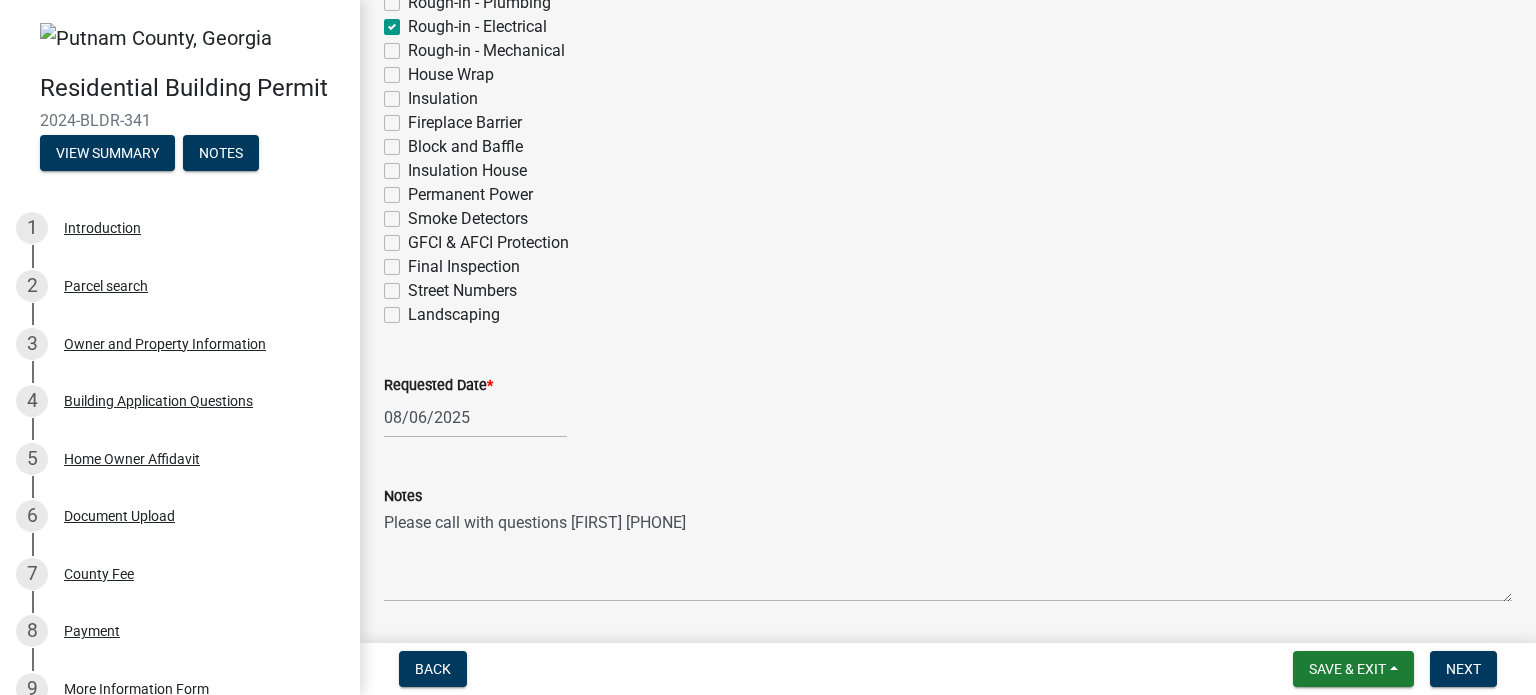 scroll, scrollTop: 868, scrollLeft: 0, axis: vertical 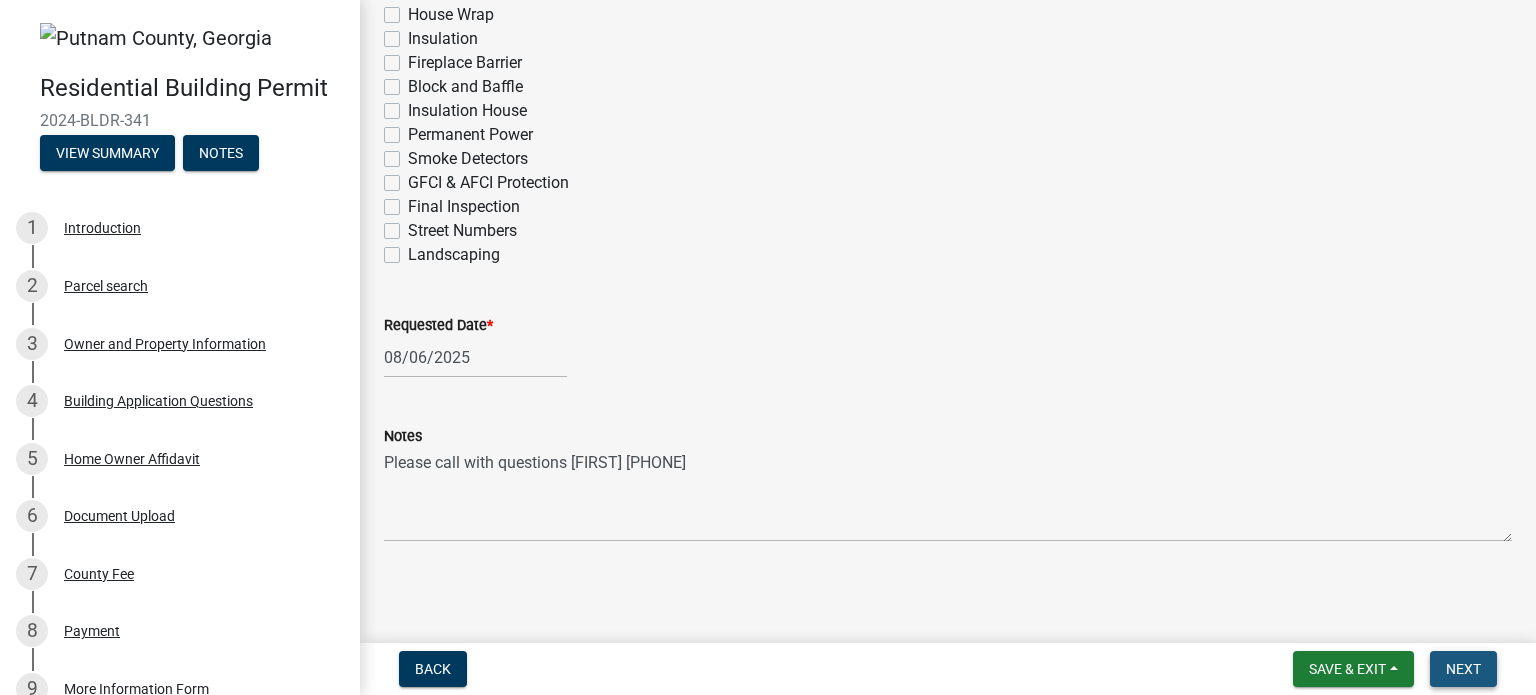 click on "Next" at bounding box center [1463, 669] 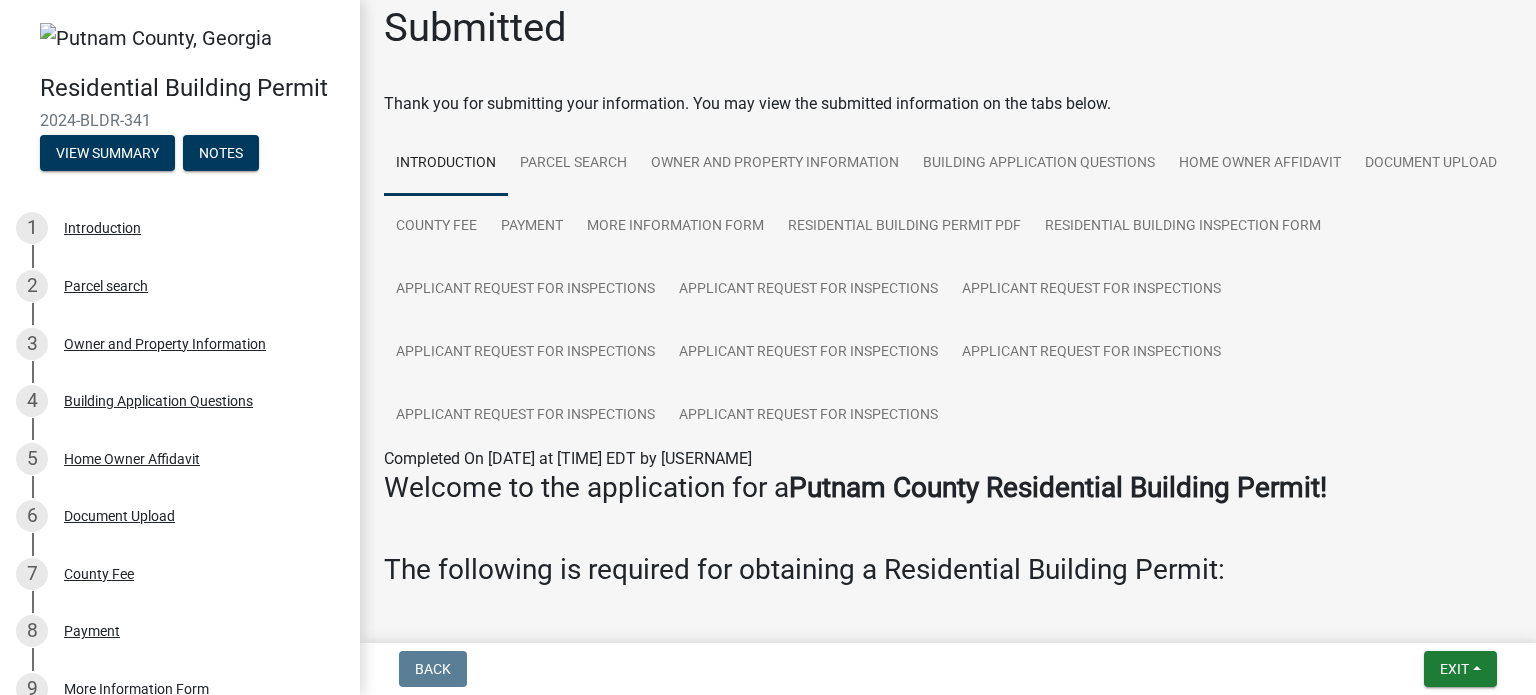 scroll, scrollTop: 0, scrollLeft: 0, axis: both 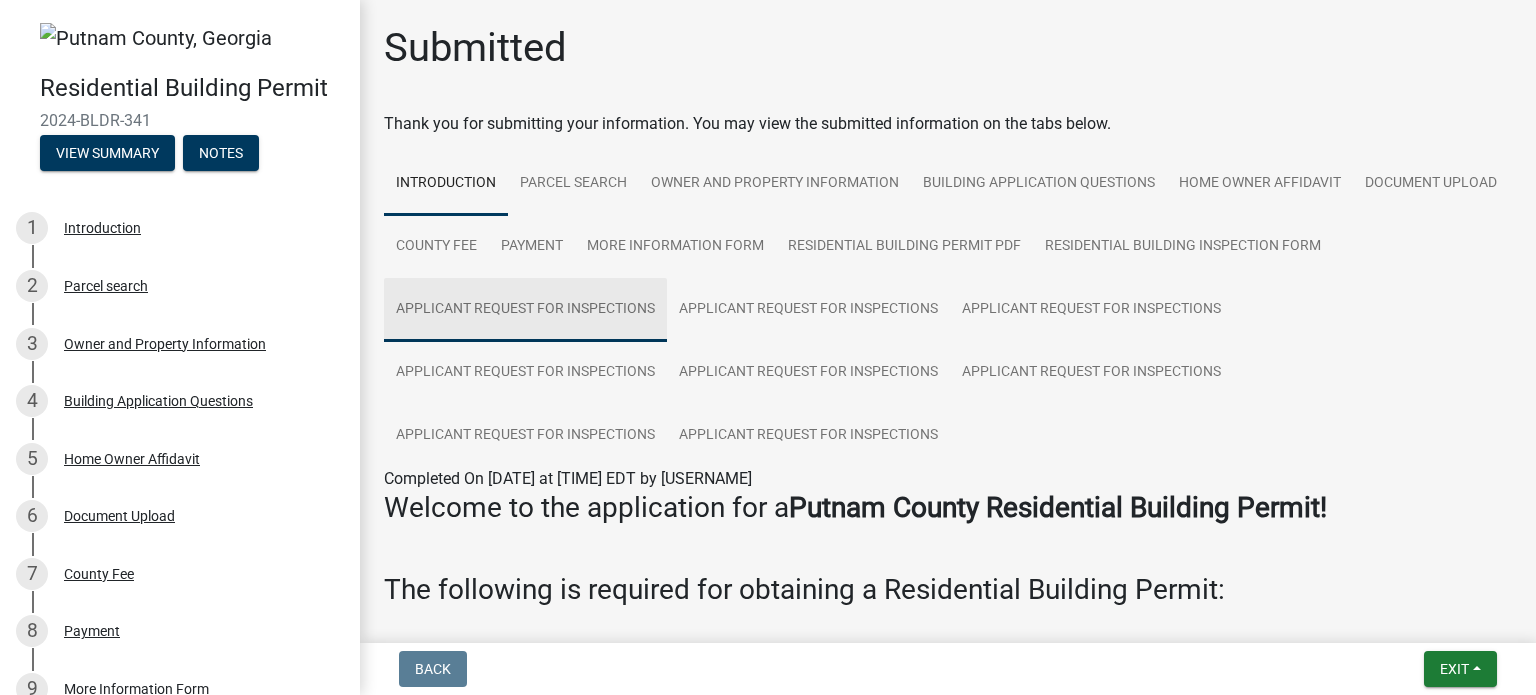 click on "Applicant Request for Inspections" at bounding box center (525, 310) 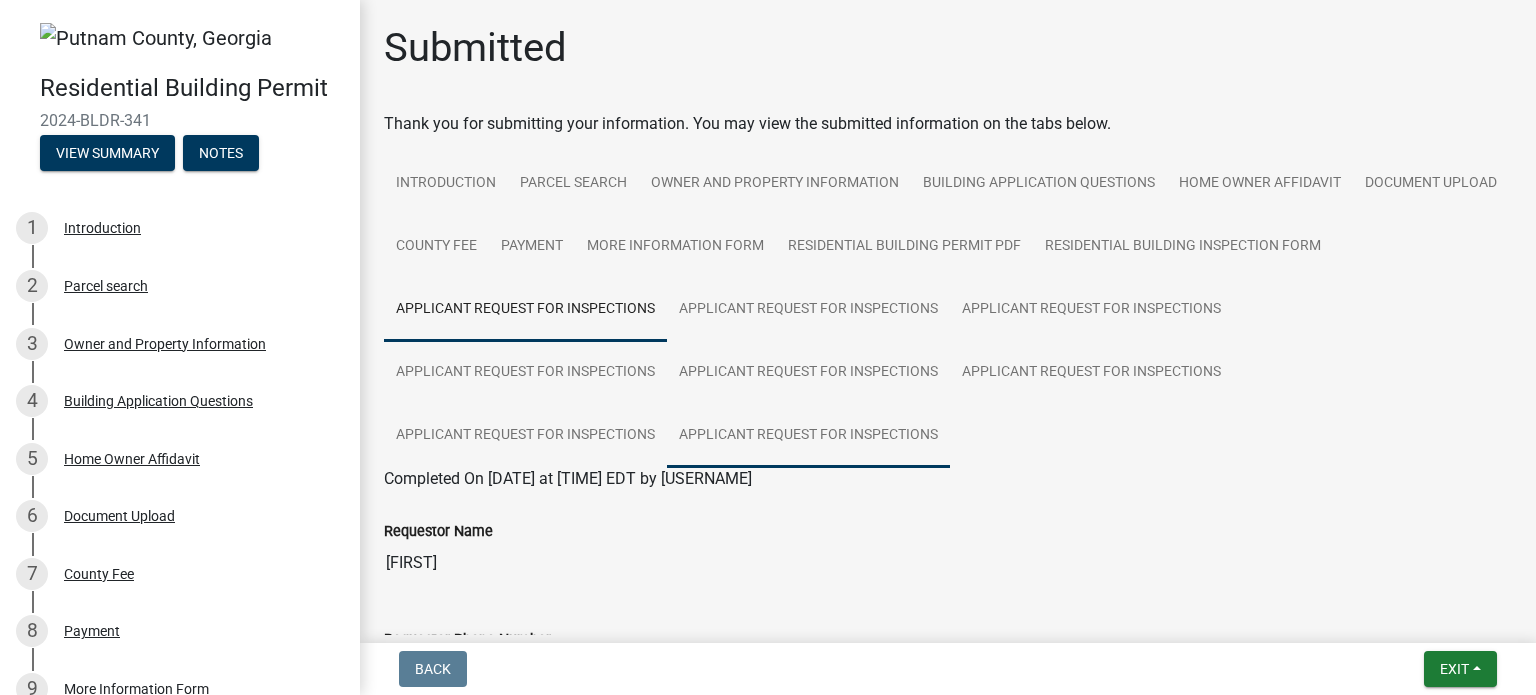 click on "Applicant Request for Inspections" at bounding box center [808, 436] 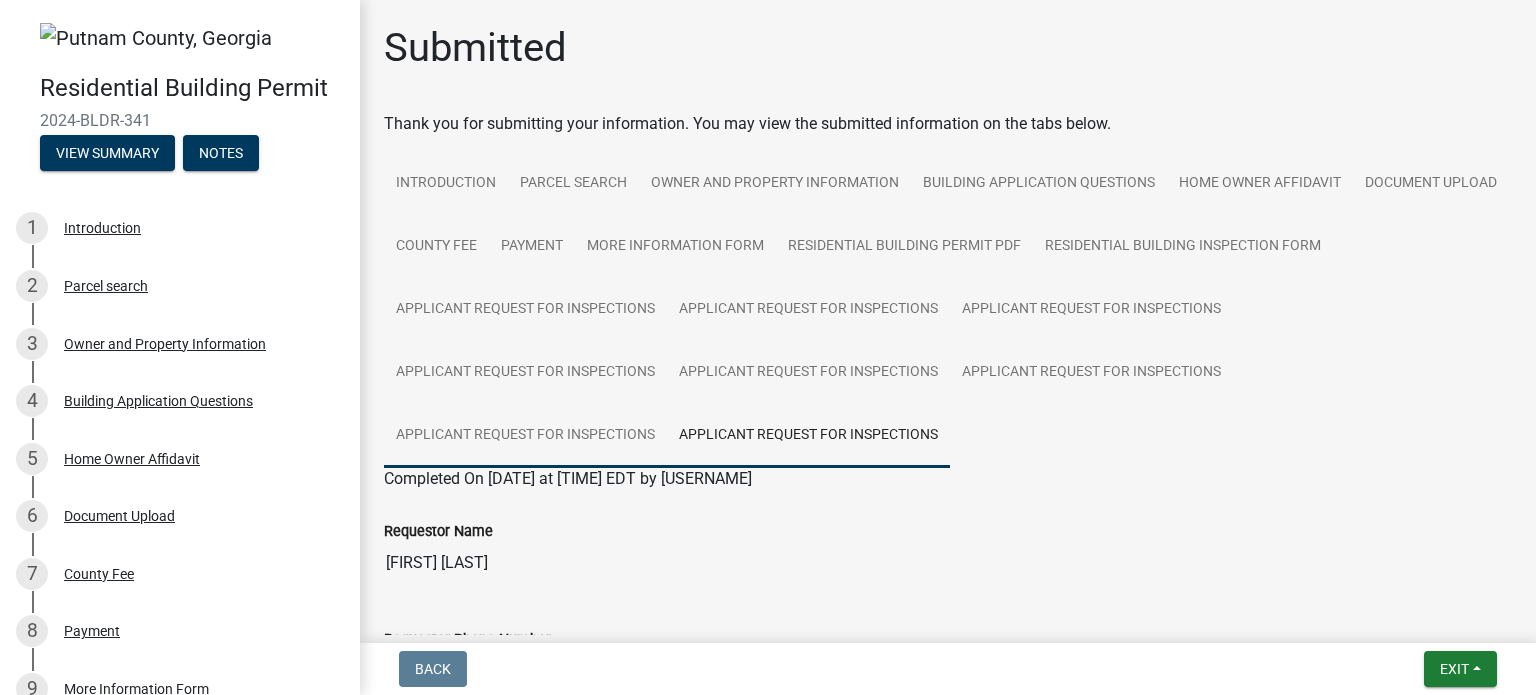 click on "Applicant Request for Inspections" at bounding box center (525, 436) 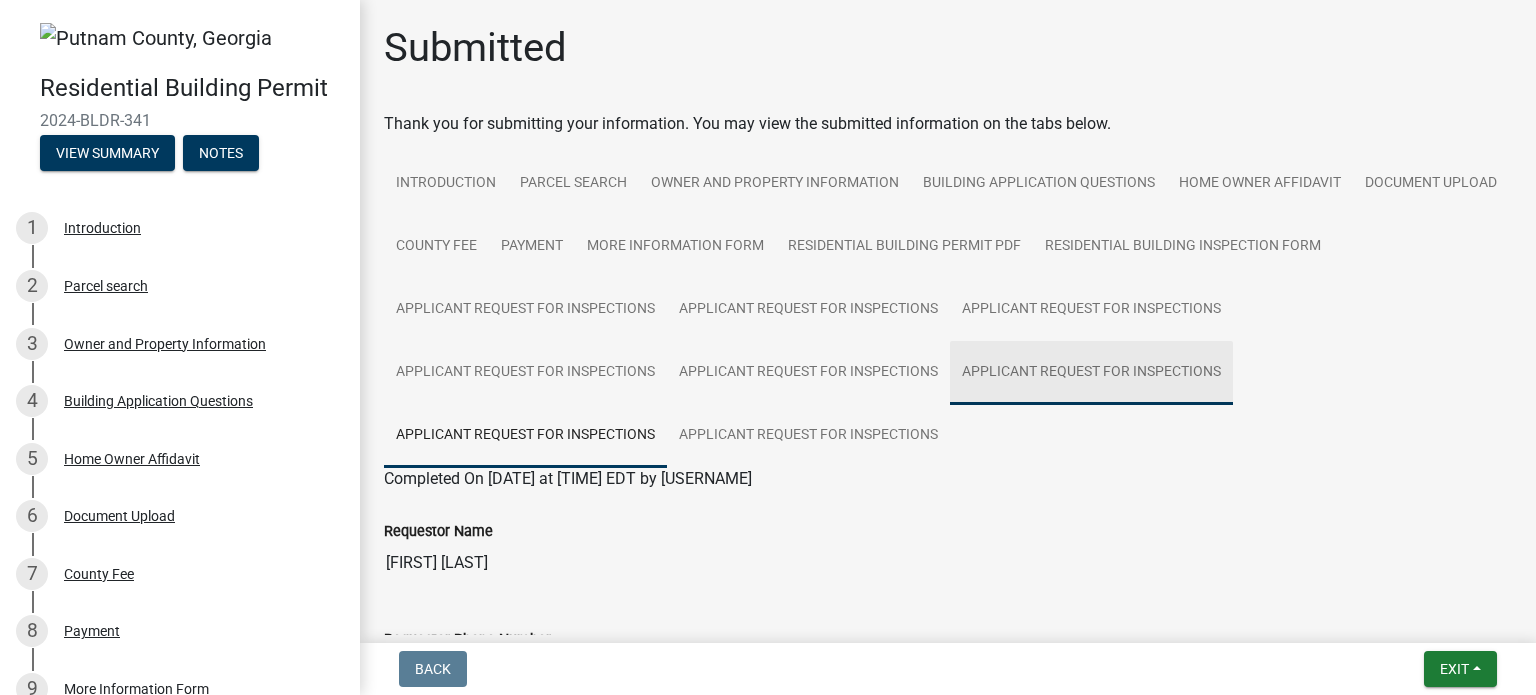 click on "Applicant Request for Inspections" at bounding box center [1091, 373] 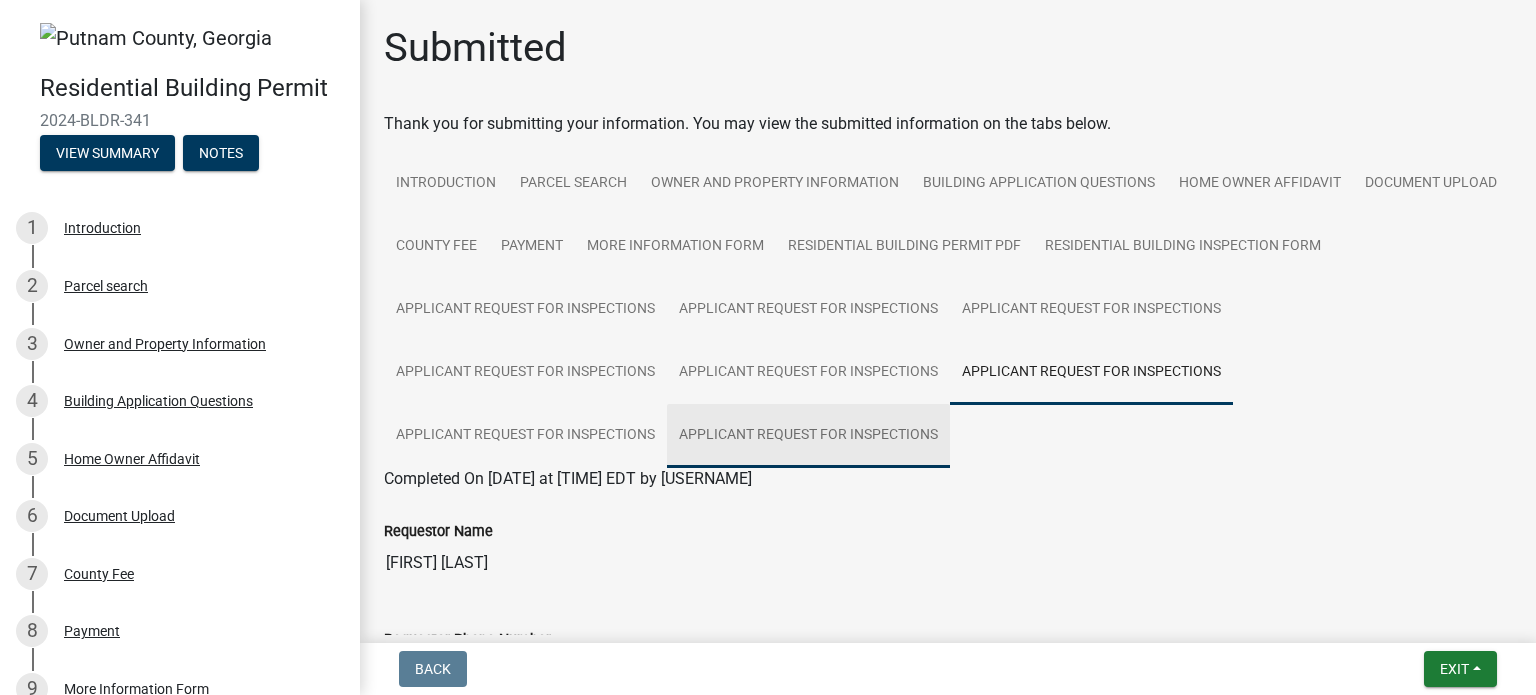 click on "Applicant Request for Inspections" at bounding box center [808, 436] 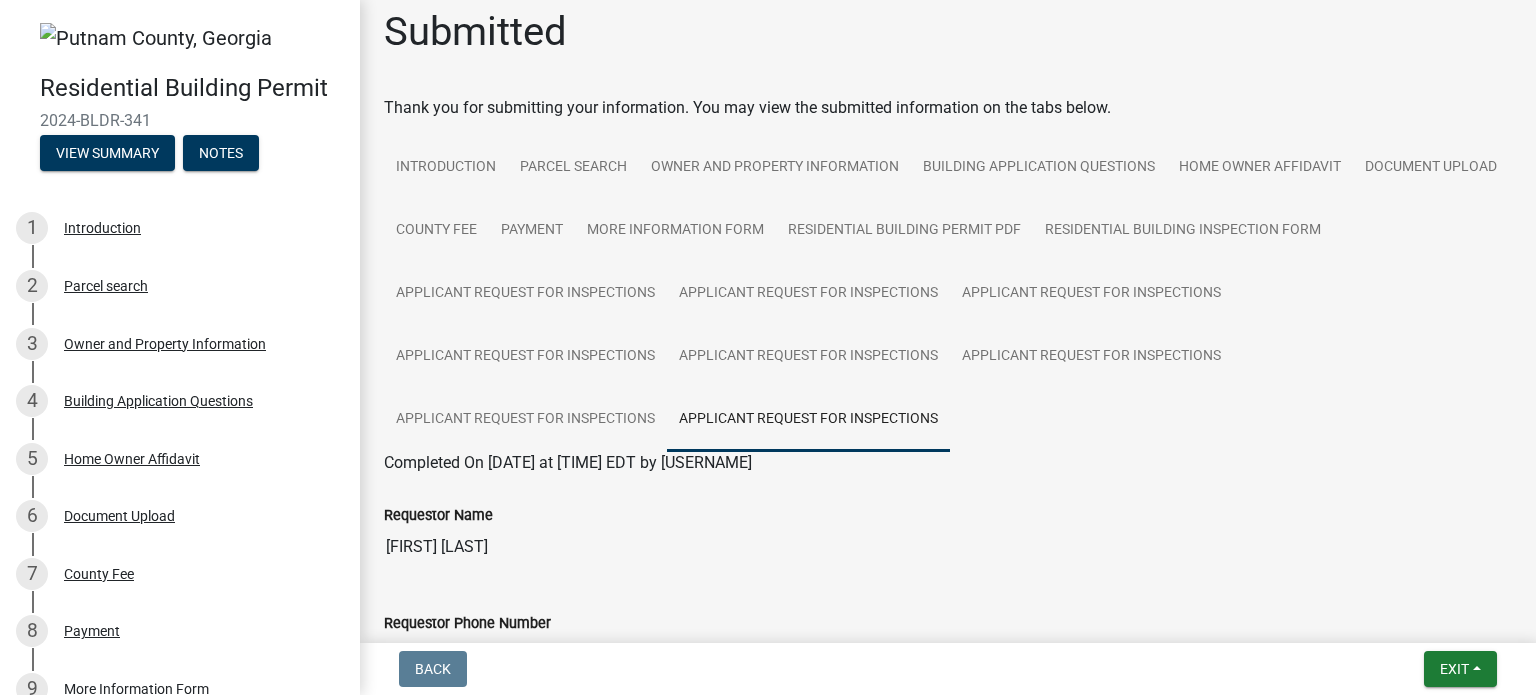 scroll, scrollTop: 0, scrollLeft: 0, axis: both 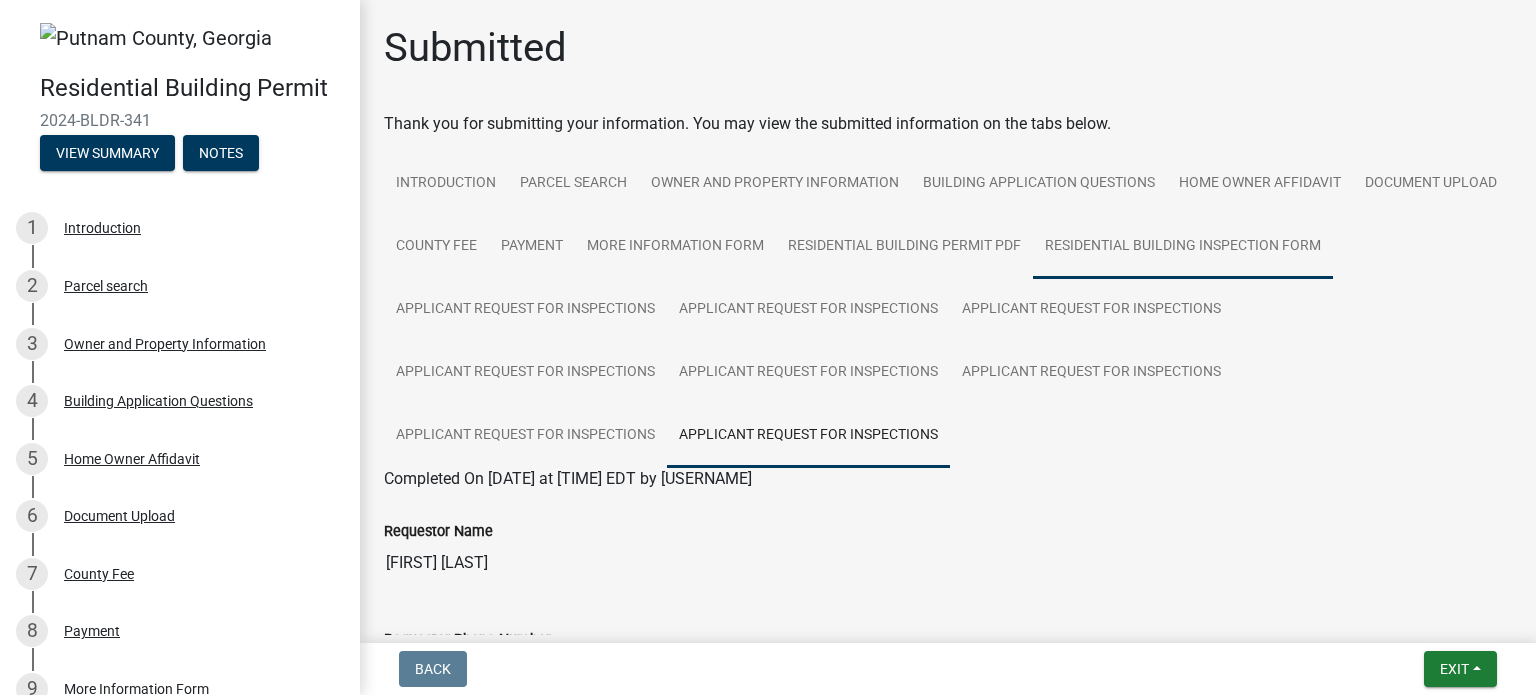 click on "Residential Building Inspection Form" at bounding box center (1183, 247) 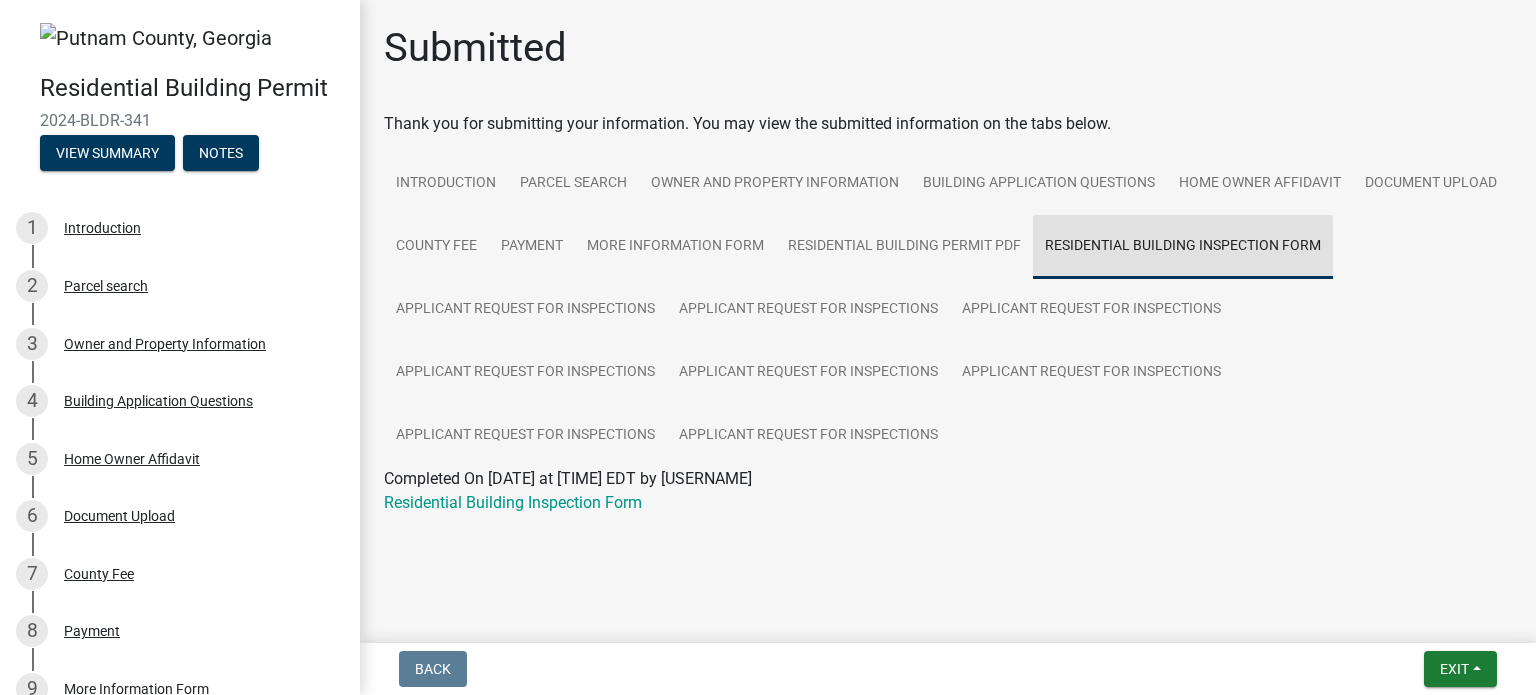 click on "Residential Building Inspection Form" at bounding box center [1183, 247] 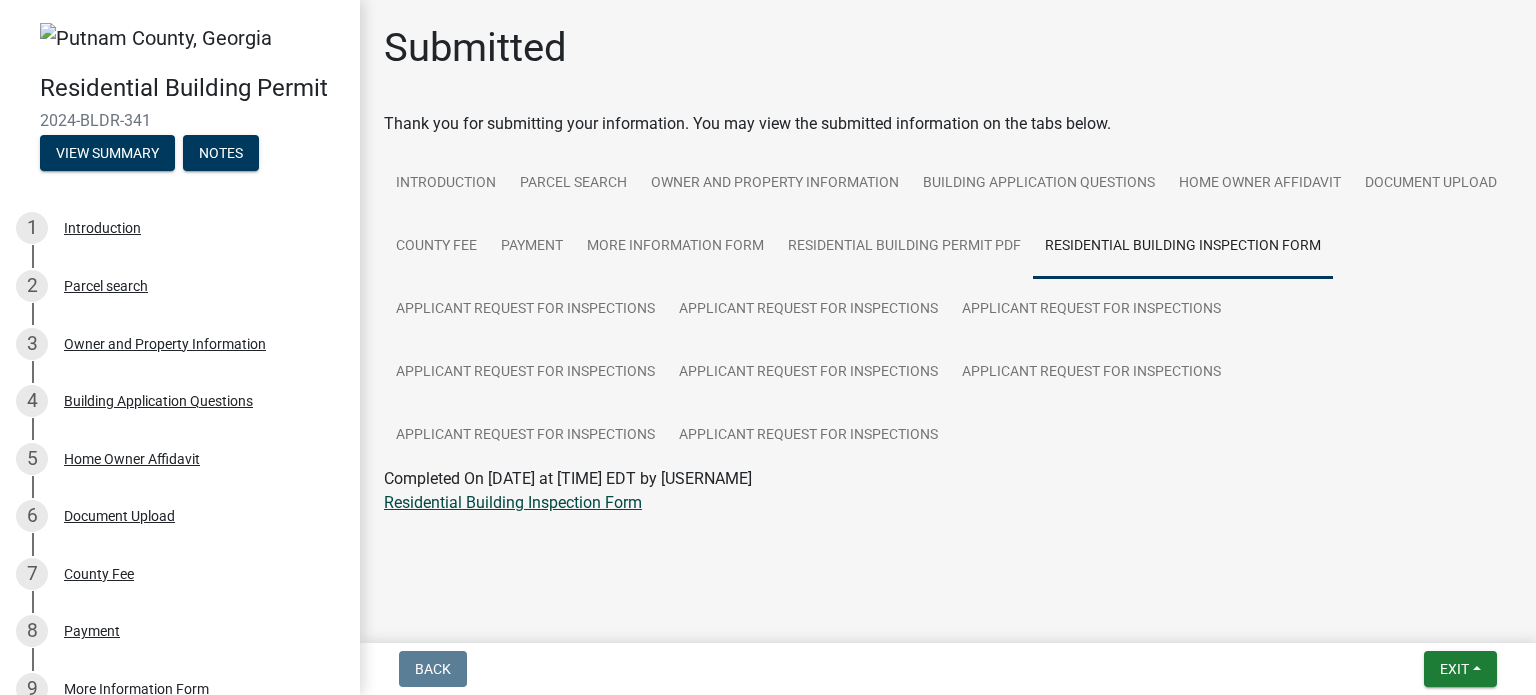 click on "Residential Building Inspection Form" 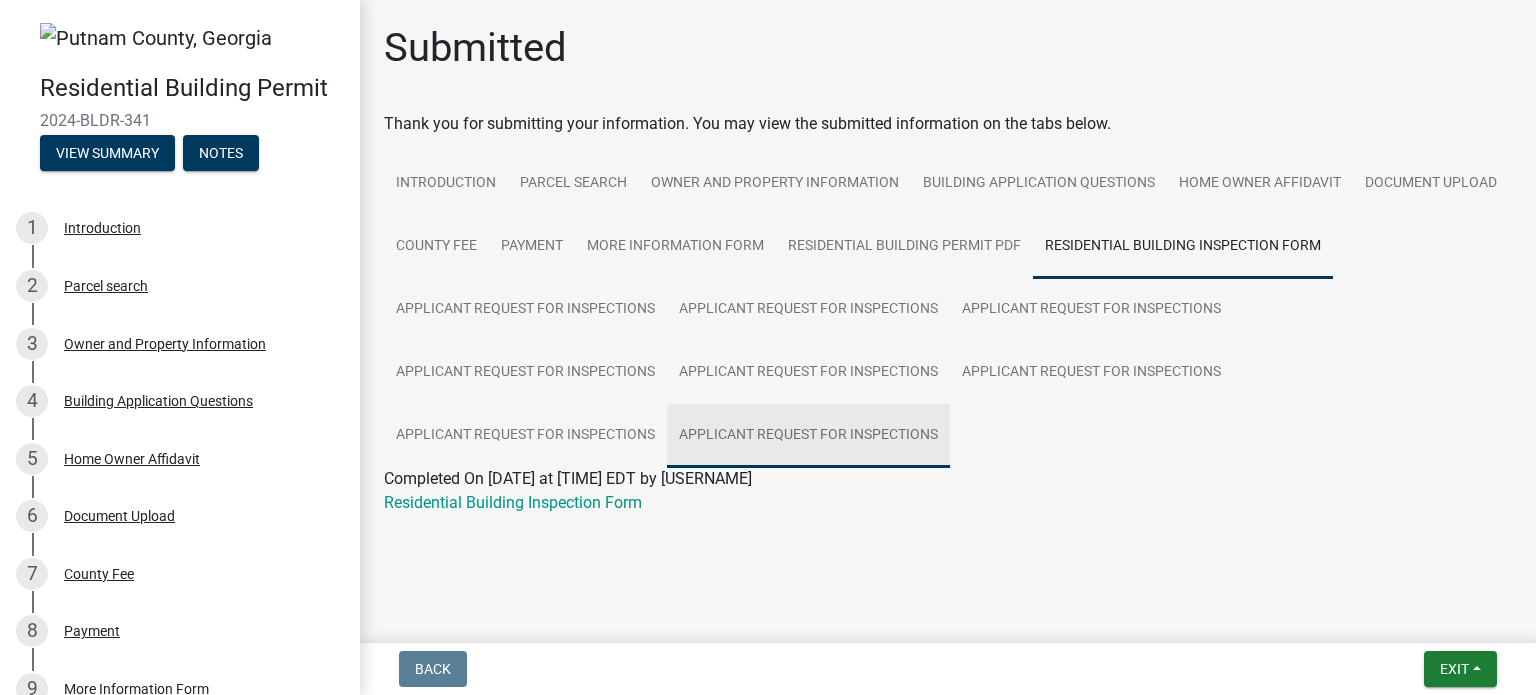 click on "Applicant Request for Inspections" at bounding box center (808, 436) 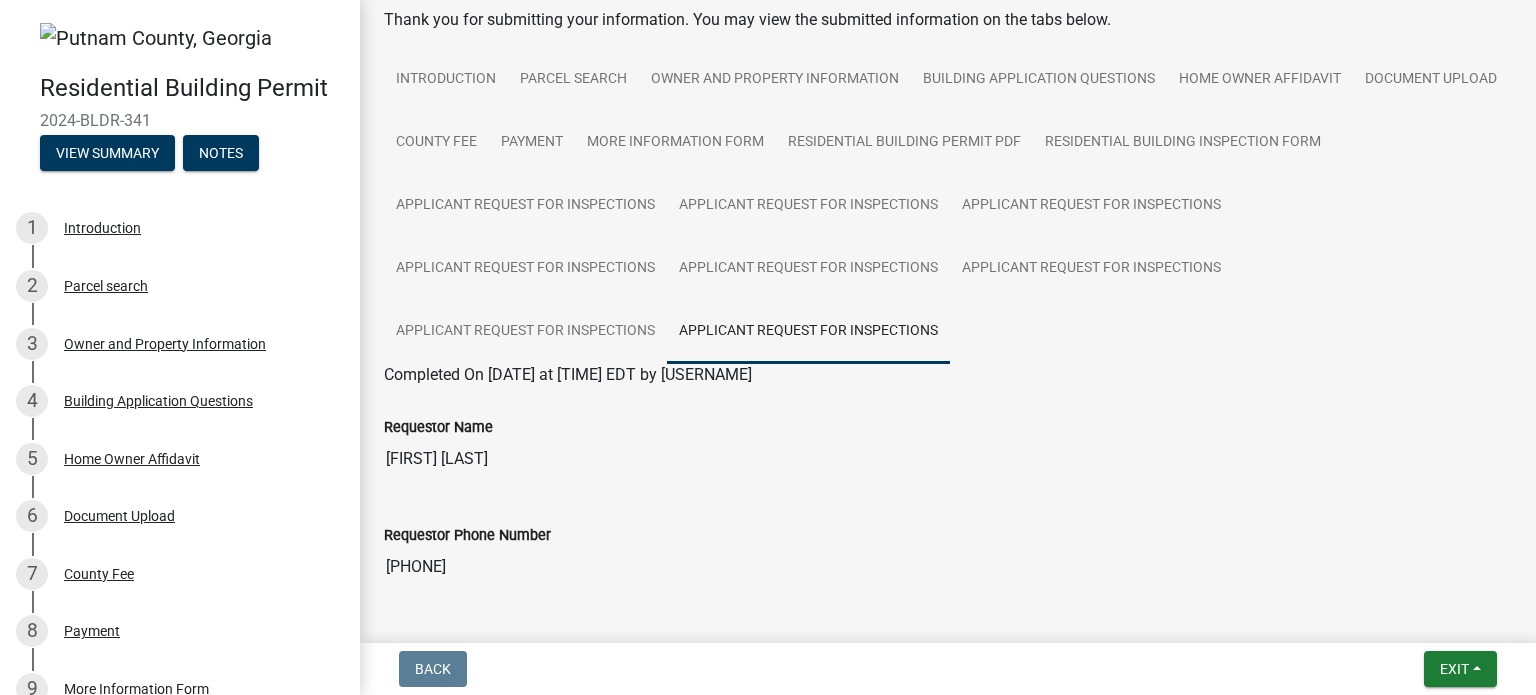 scroll, scrollTop: 48, scrollLeft: 0, axis: vertical 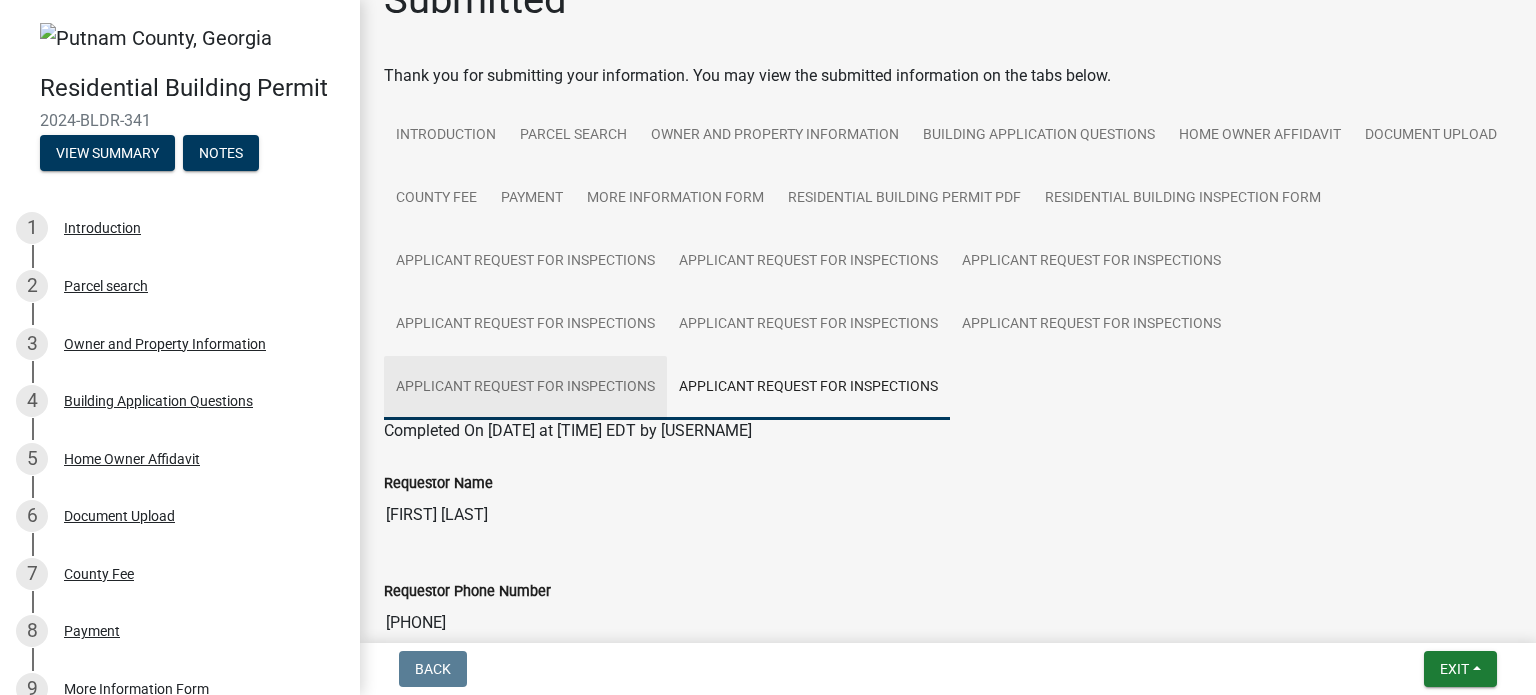 click on "Applicant Request for Inspections" at bounding box center [525, 388] 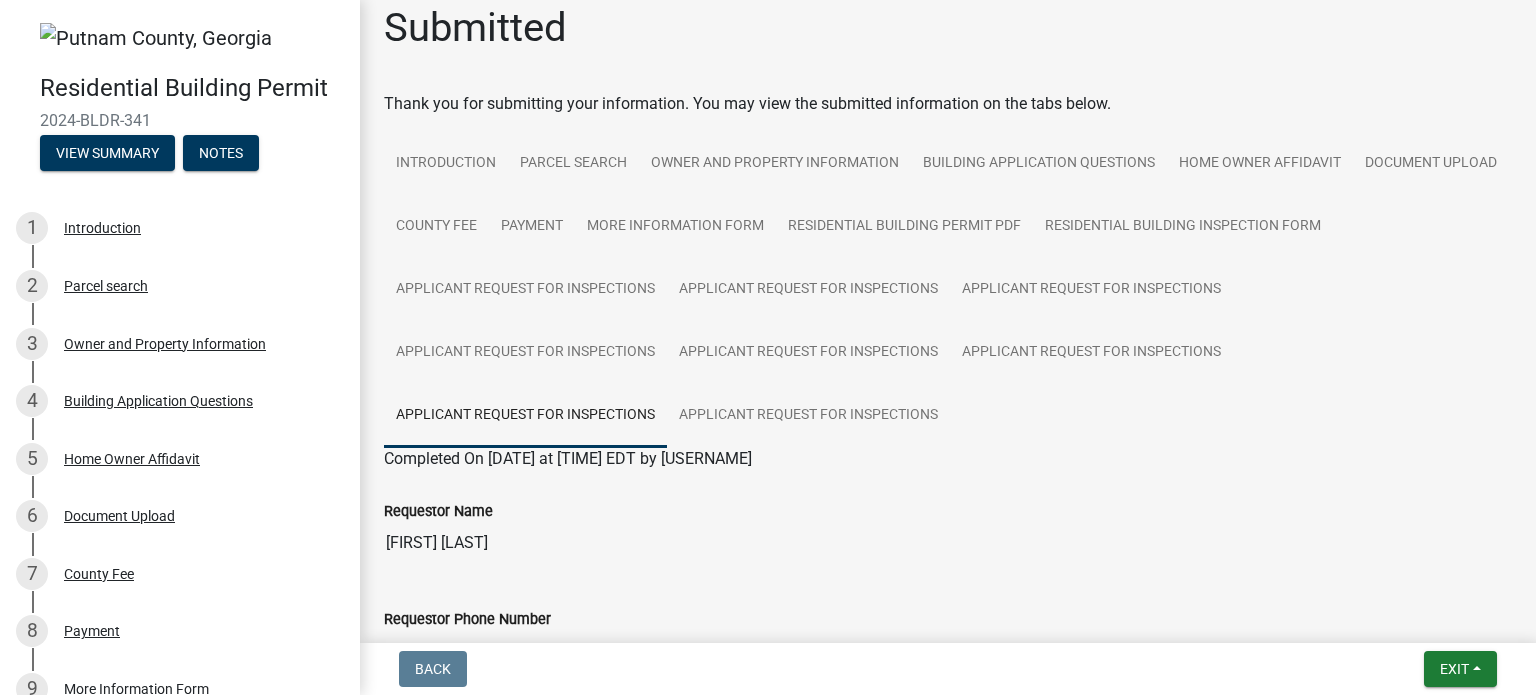 scroll, scrollTop: 0, scrollLeft: 0, axis: both 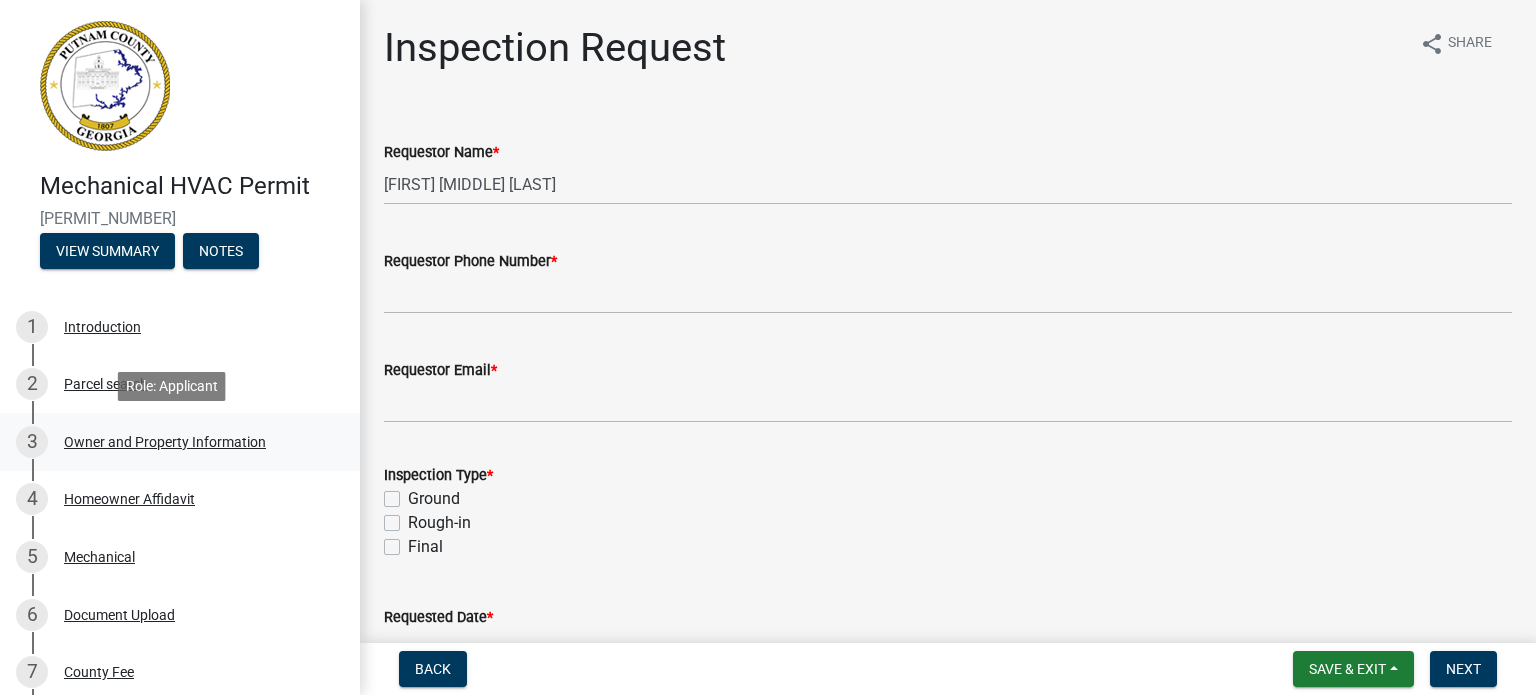 click on "3     Owner and Property Information" at bounding box center [172, 442] 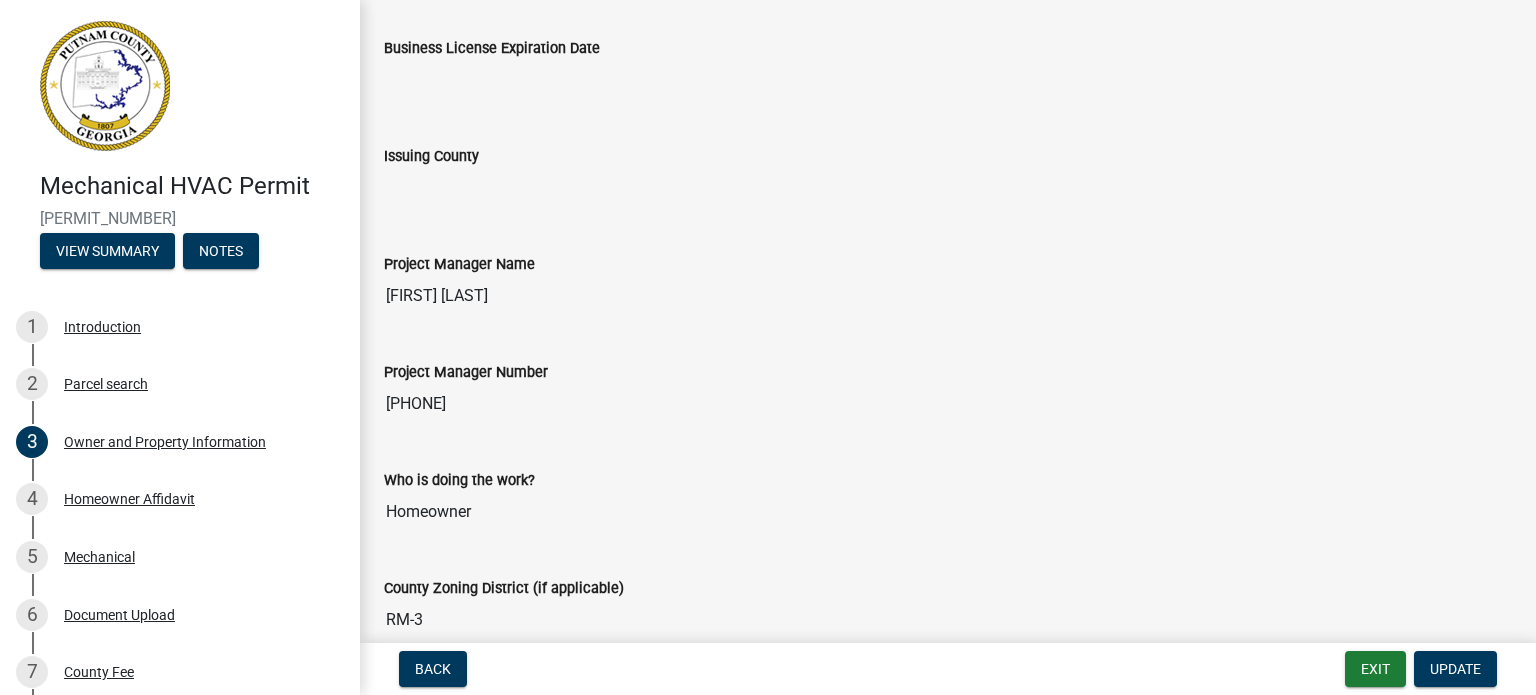 scroll, scrollTop: 3239, scrollLeft: 0, axis: vertical 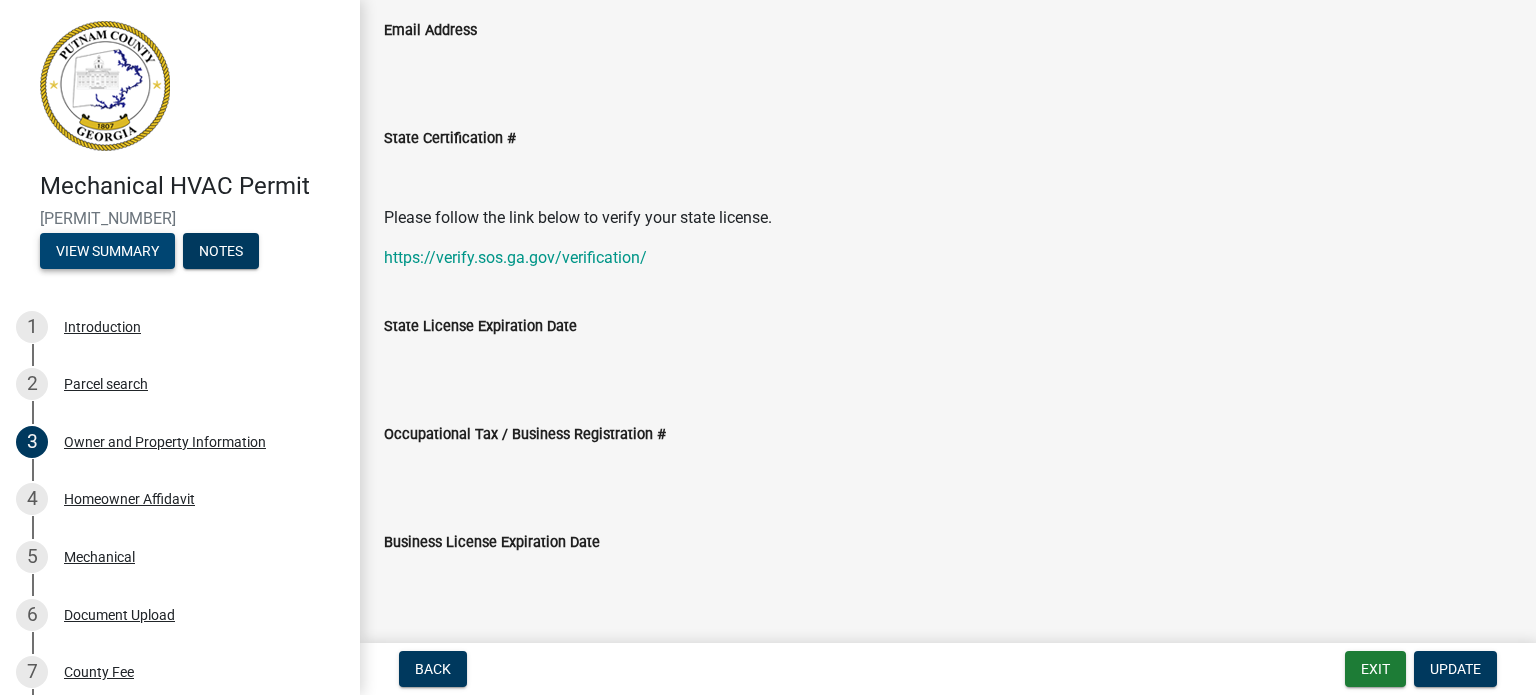 click on "View Summary" at bounding box center [107, 251] 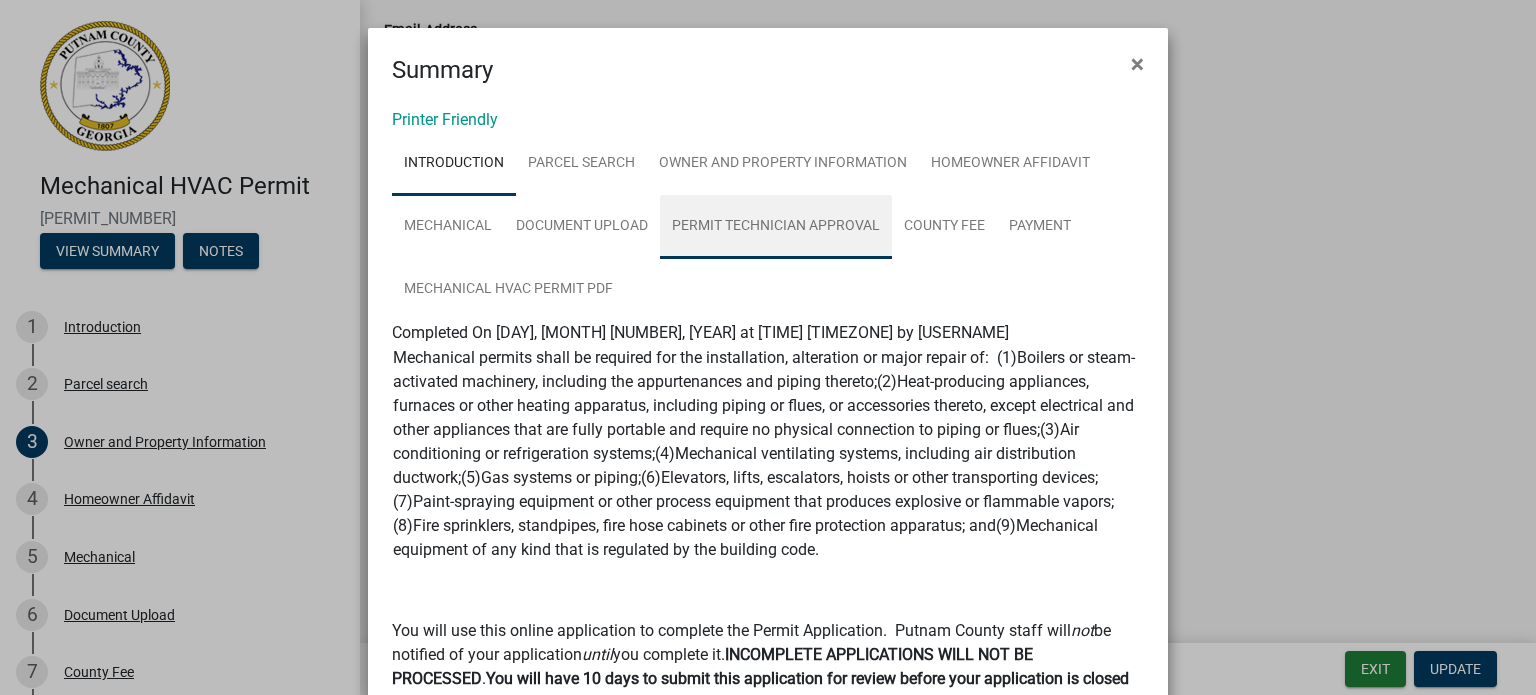 click on "Permit Technician Approval" at bounding box center [776, 227] 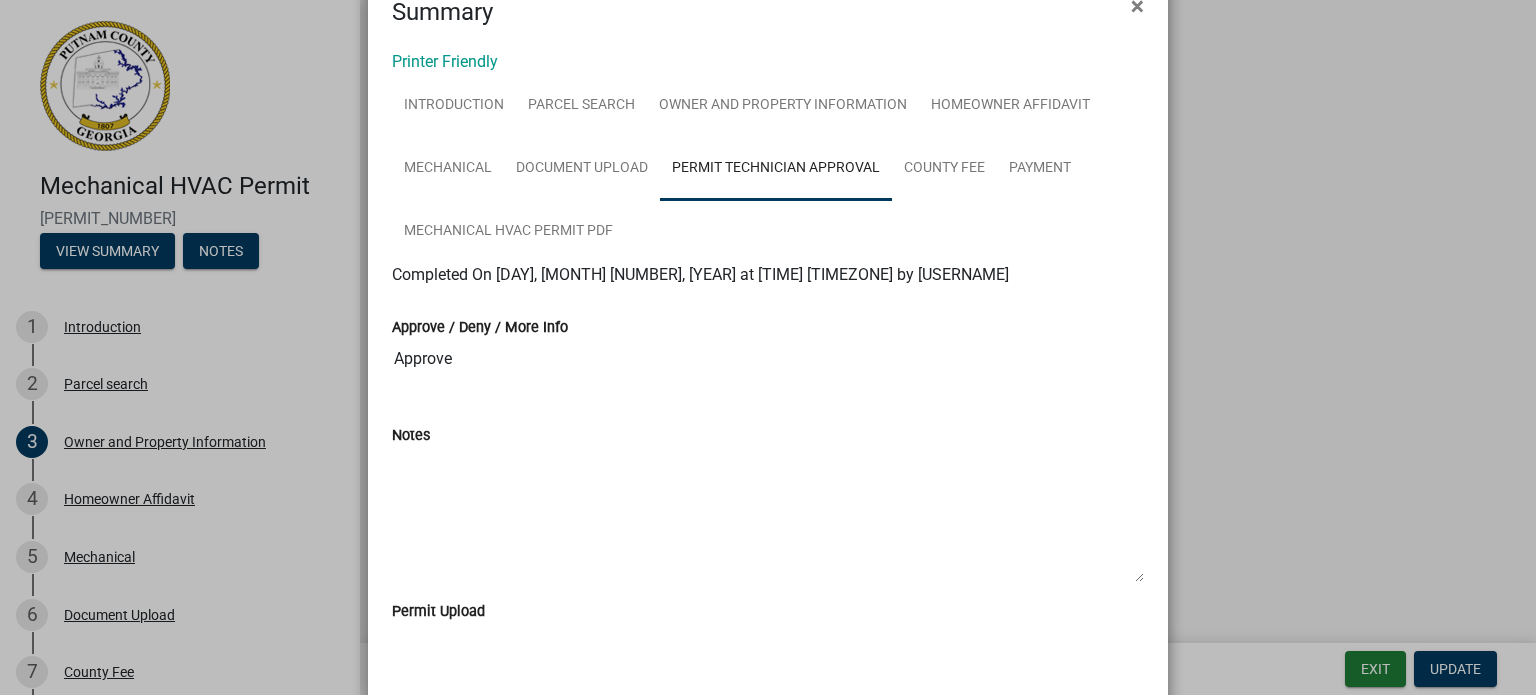 scroll, scrollTop: 0, scrollLeft: 0, axis: both 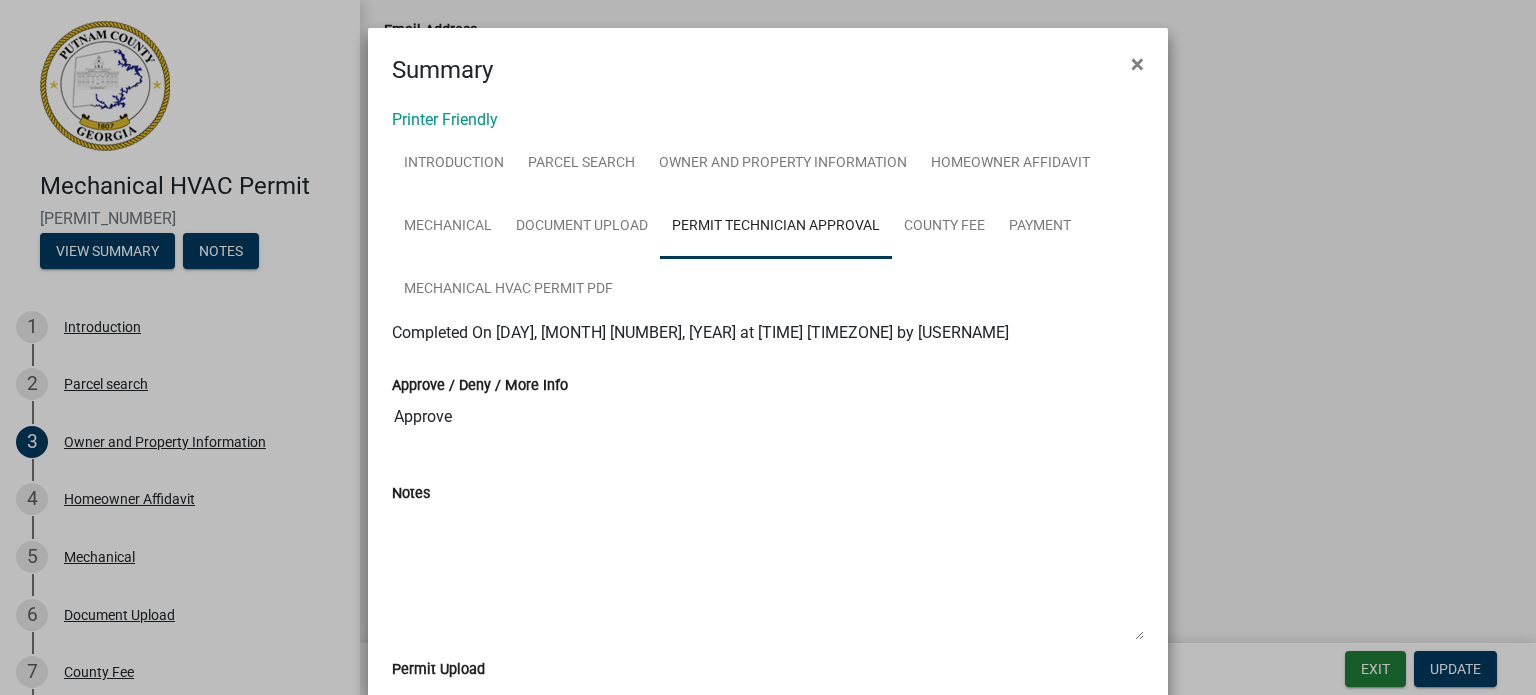 click on "Summary ×" 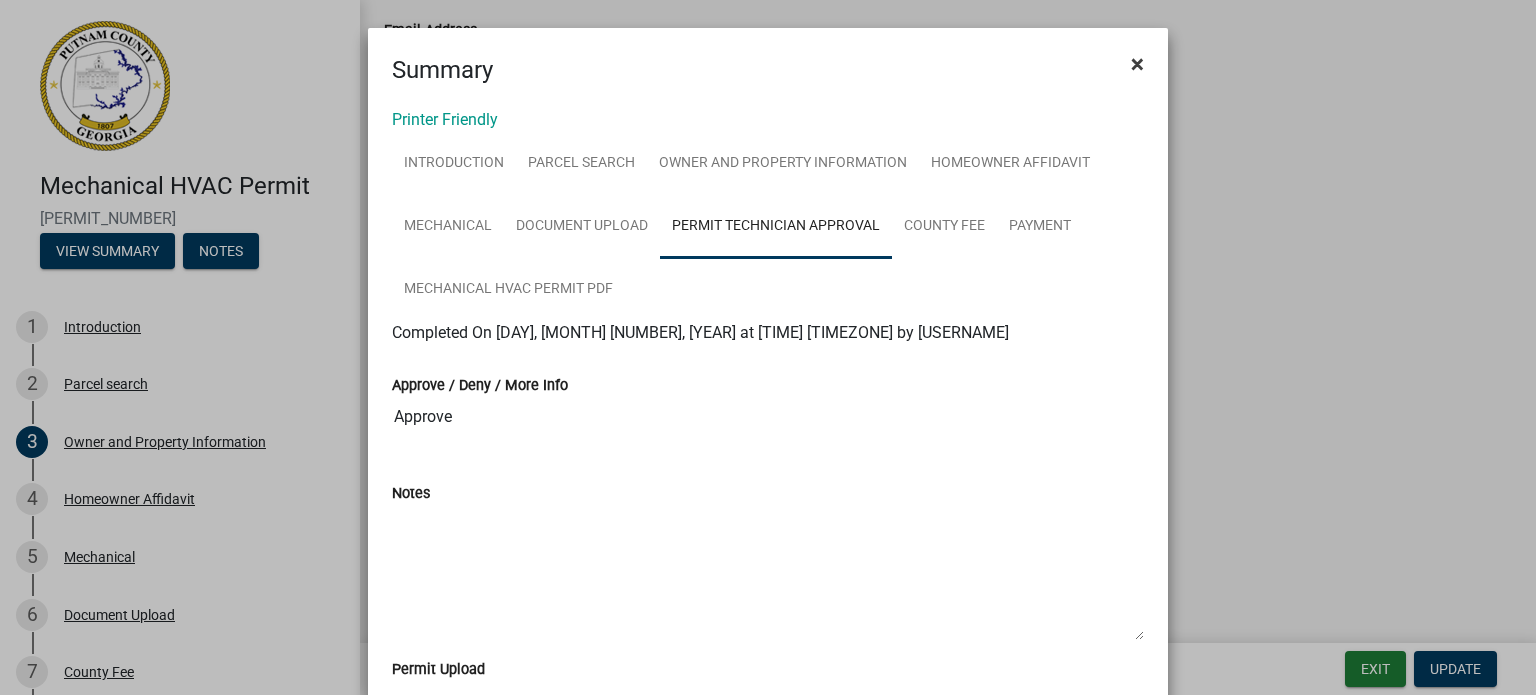 click on "×" 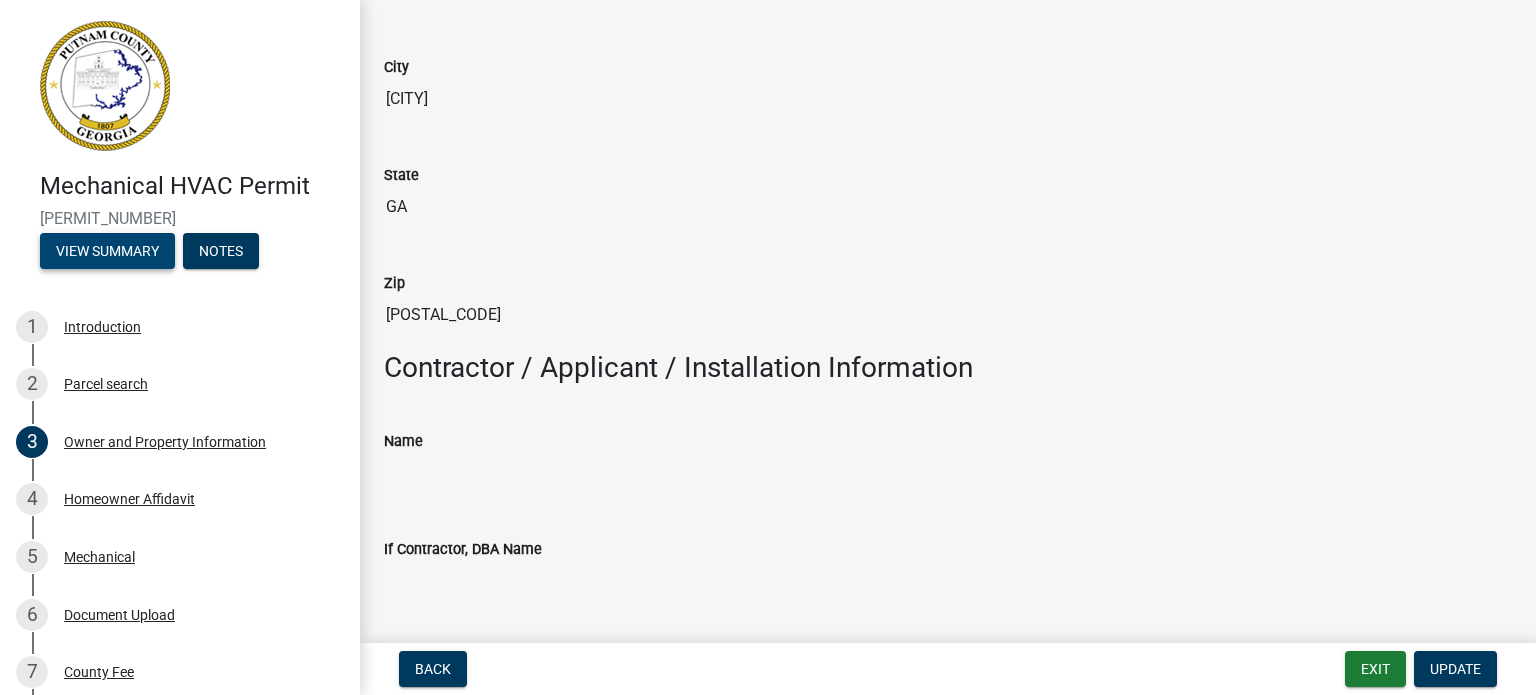 scroll, scrollTop: 439, scrollLeft: 0, axis: vertical 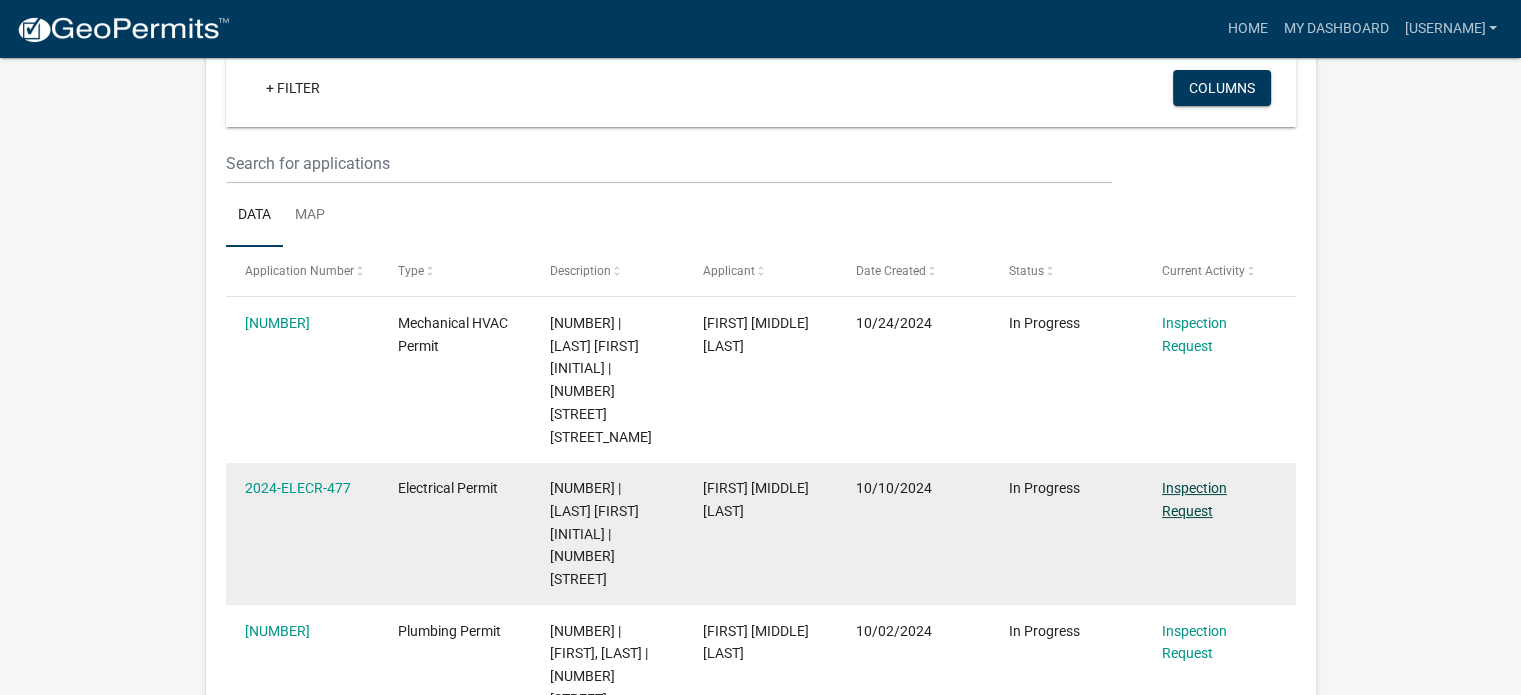 click on "Inspection Request" 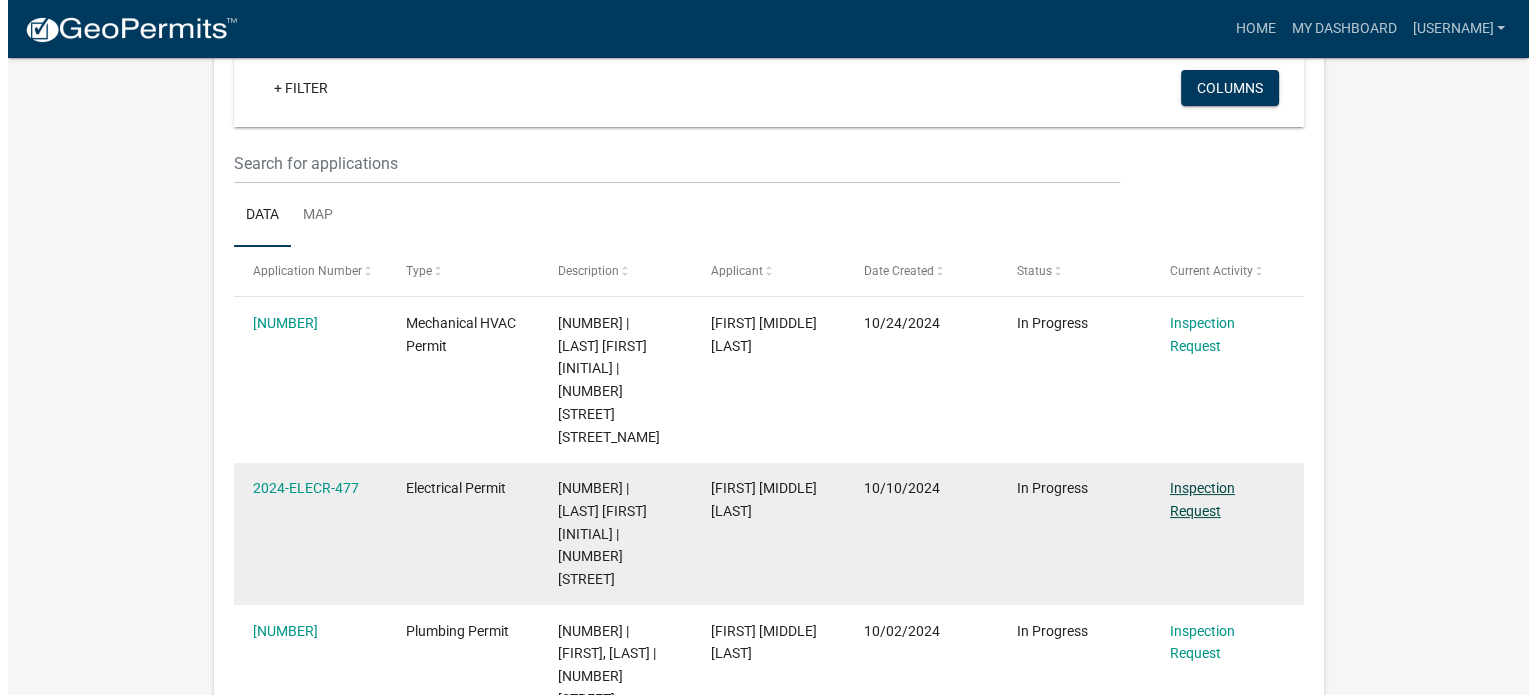 scroll, scrollTop: 0, scrollLeft: 0, axis: both 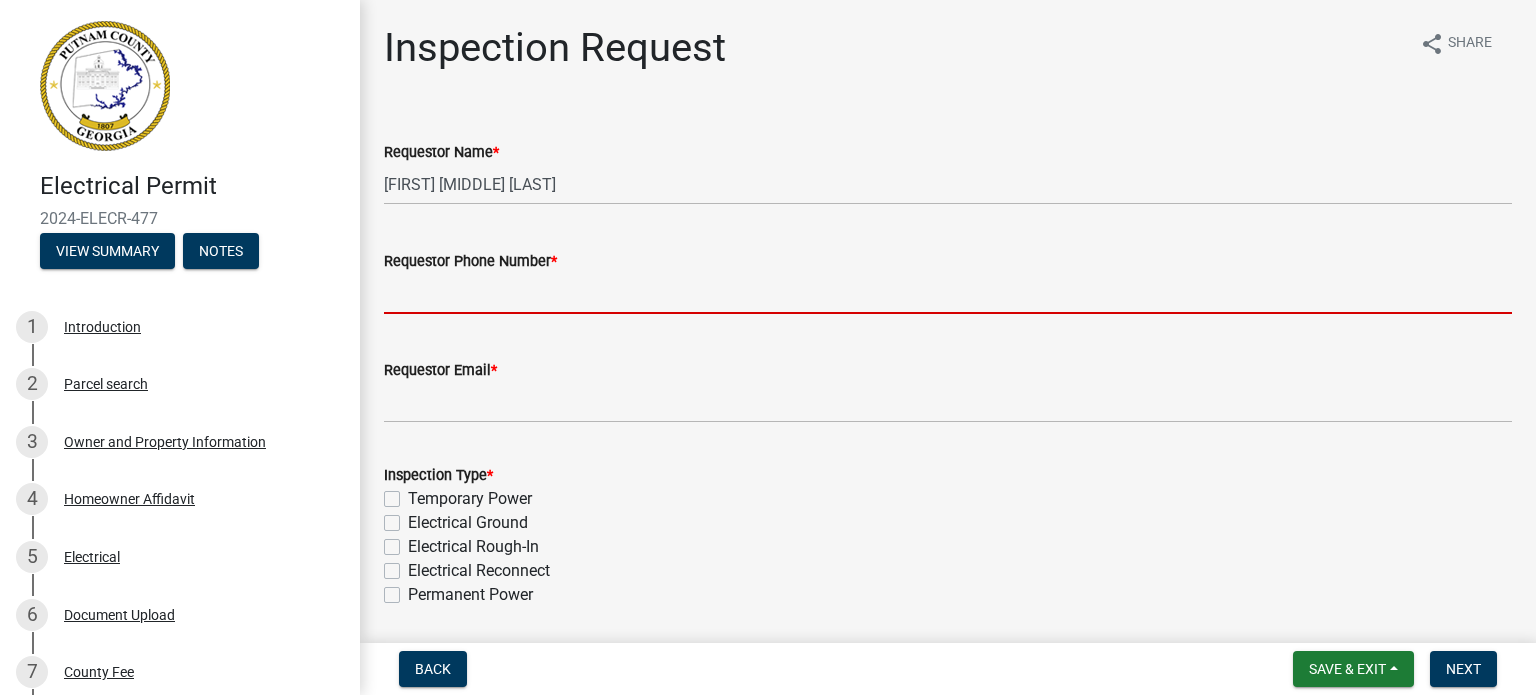 click on "Requestor Phone Number  *" at bounding box center (948, 293) 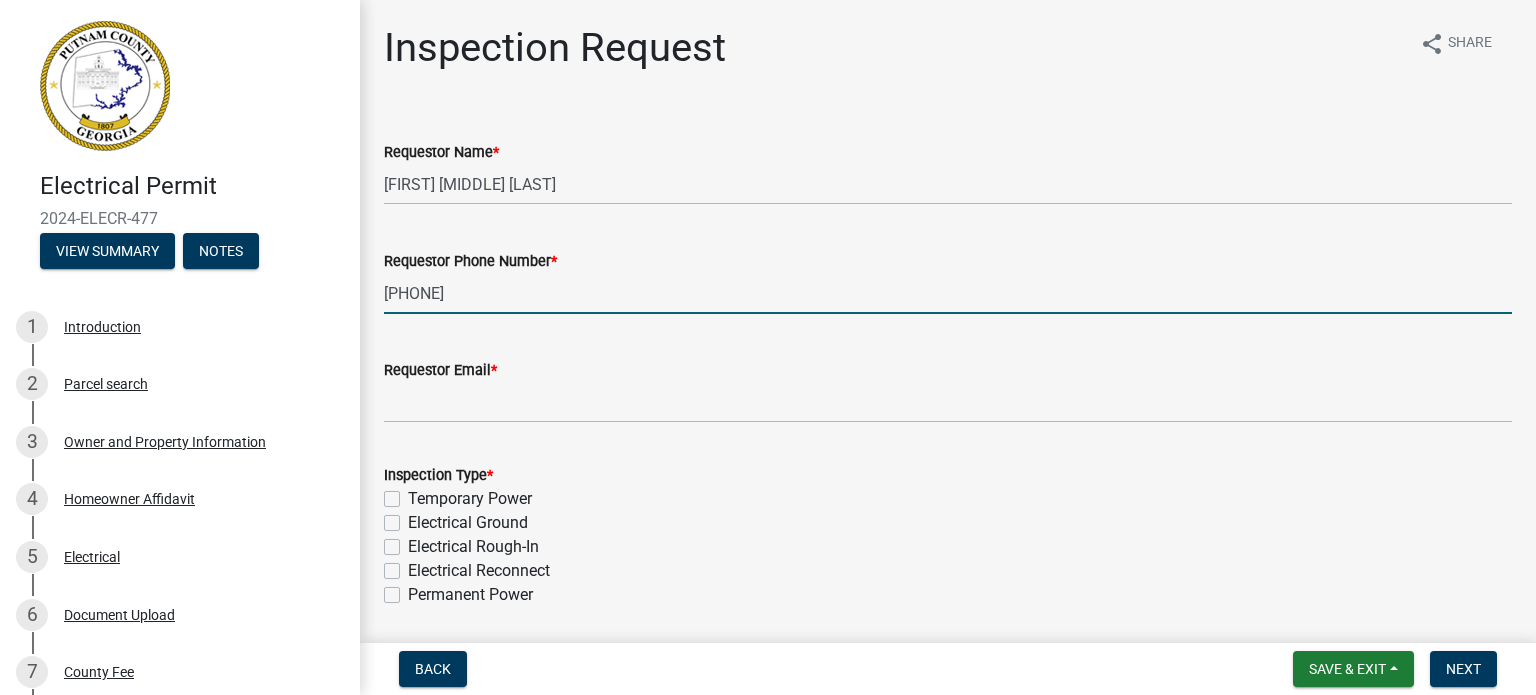 type on "404-353-3124" 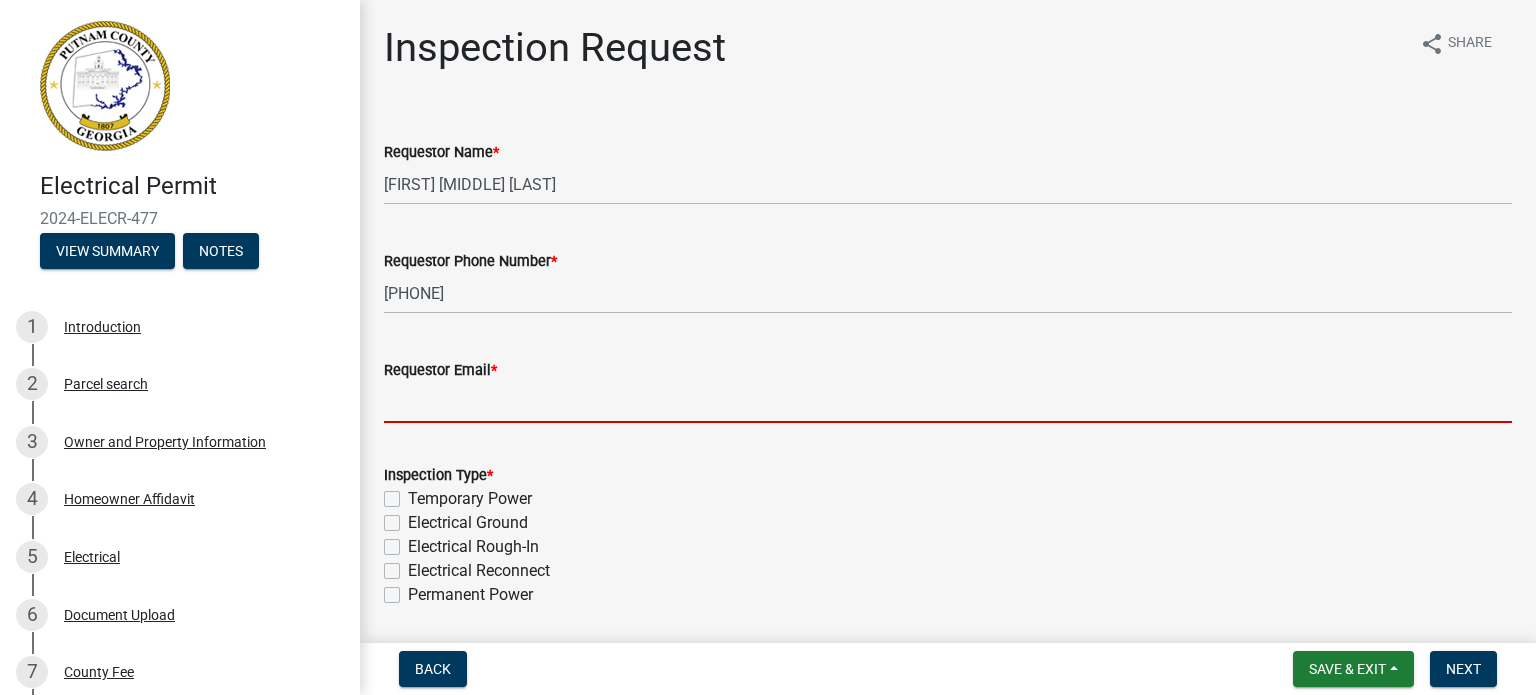 click on "Requestor Email  *" at bounding box center (948, 402) 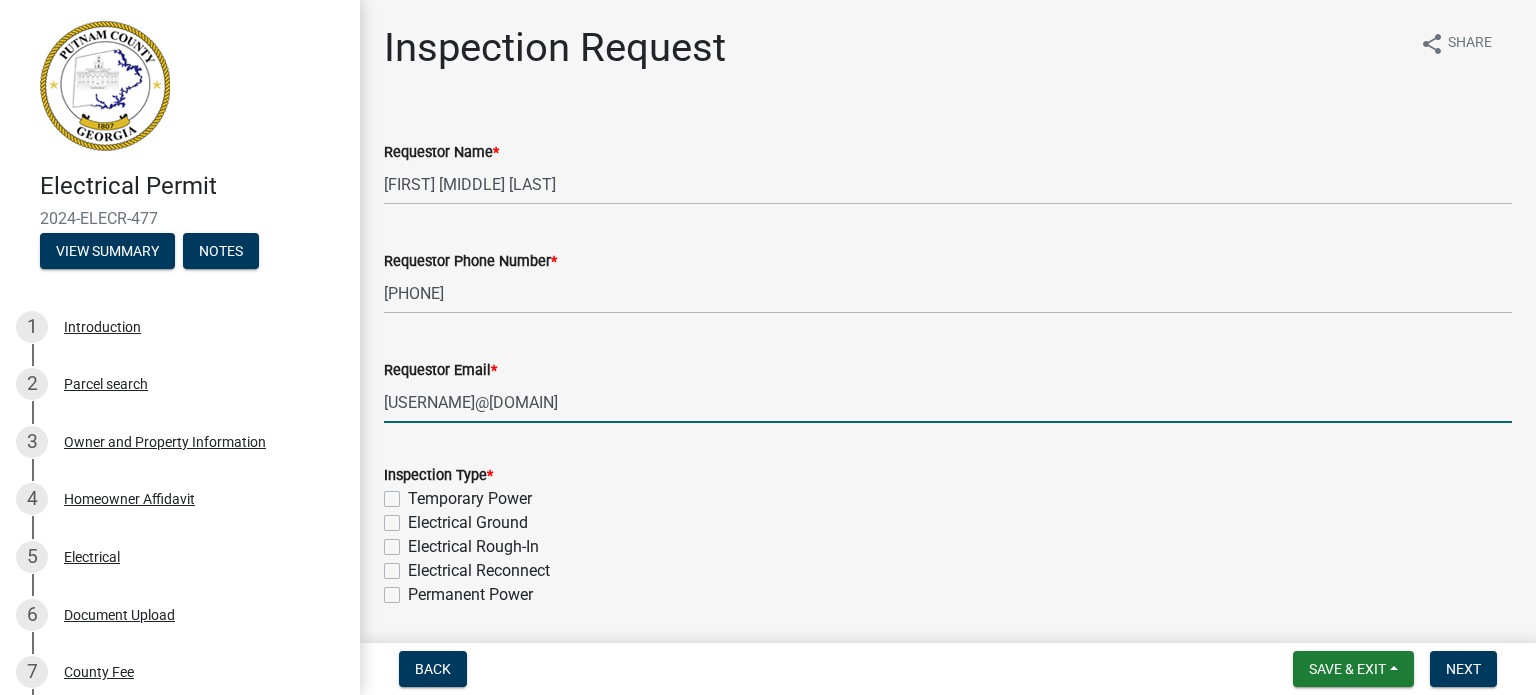 type on "atlrental18@gmail.com" 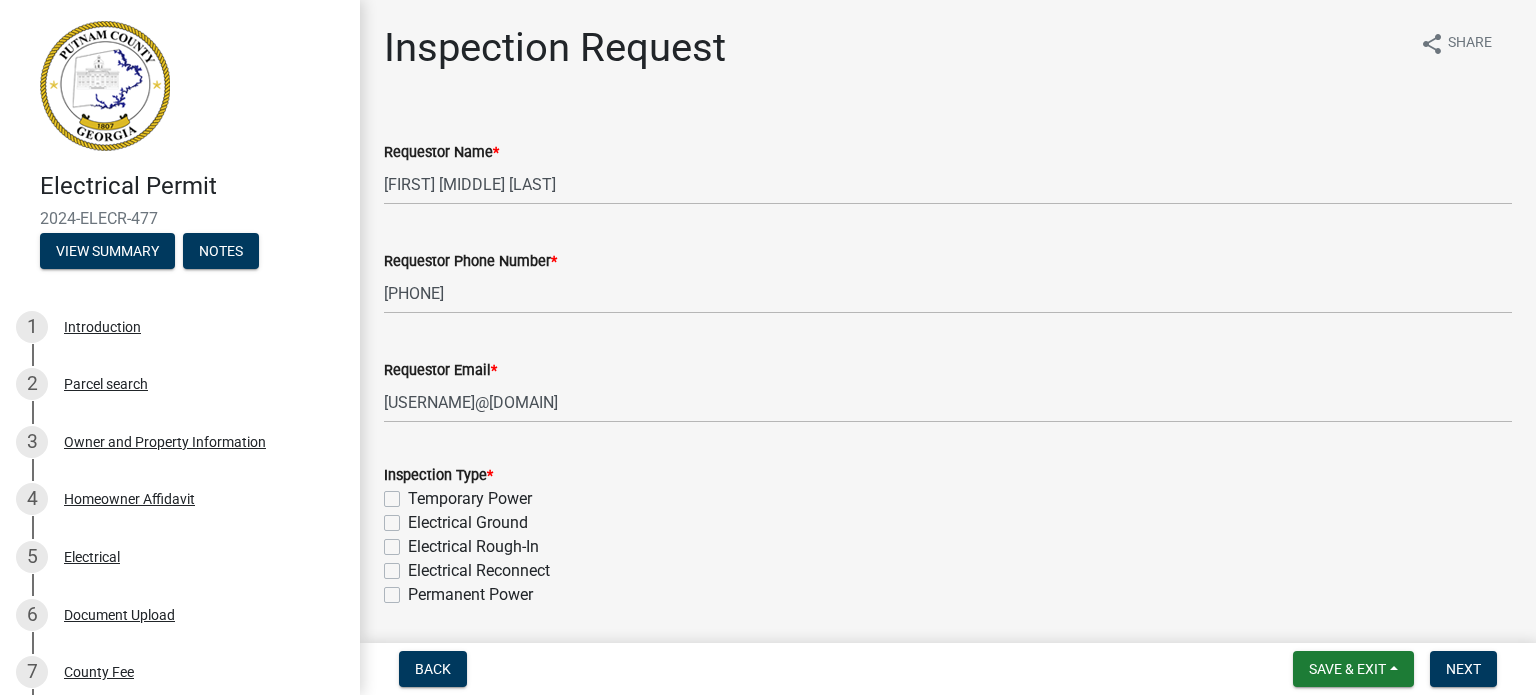 click on "Electrical Rough-In" 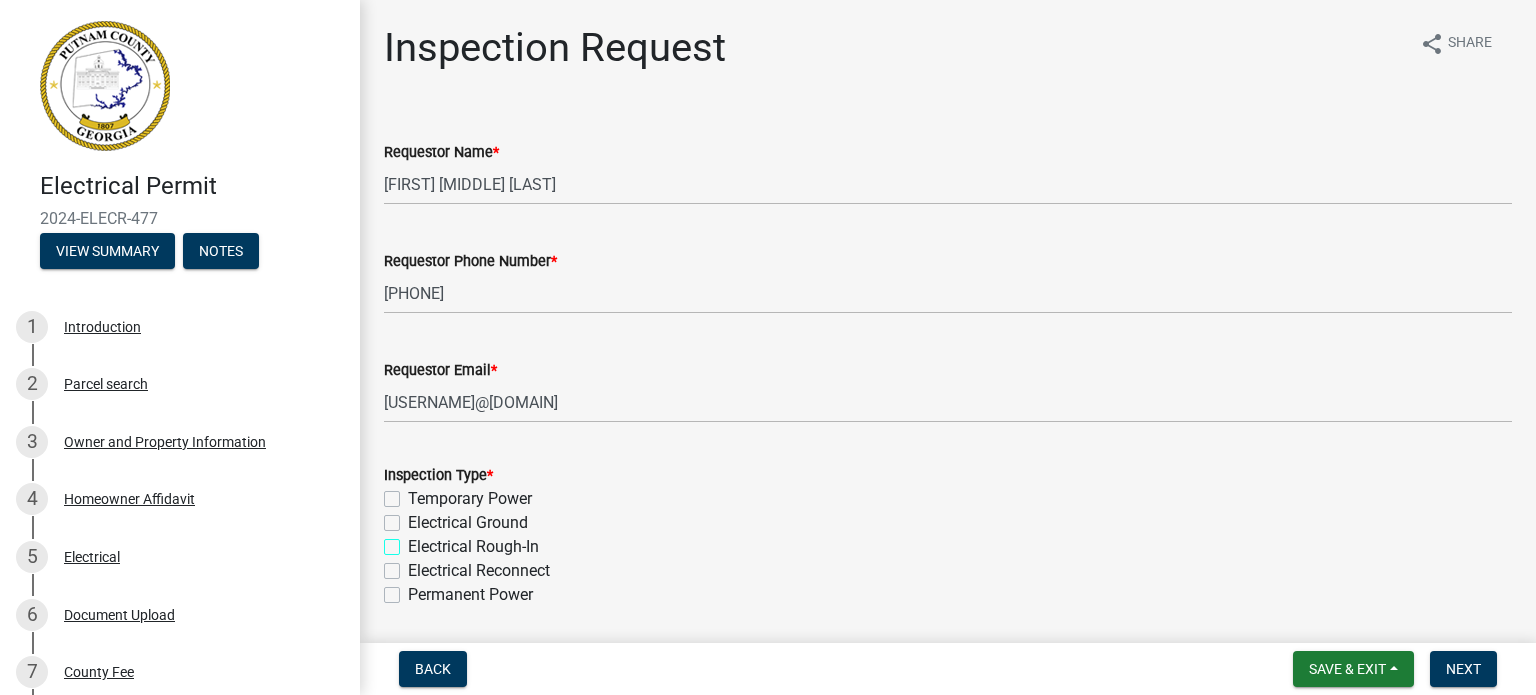 click on "Electrical Rough-In" at bounding box center [414, 541] 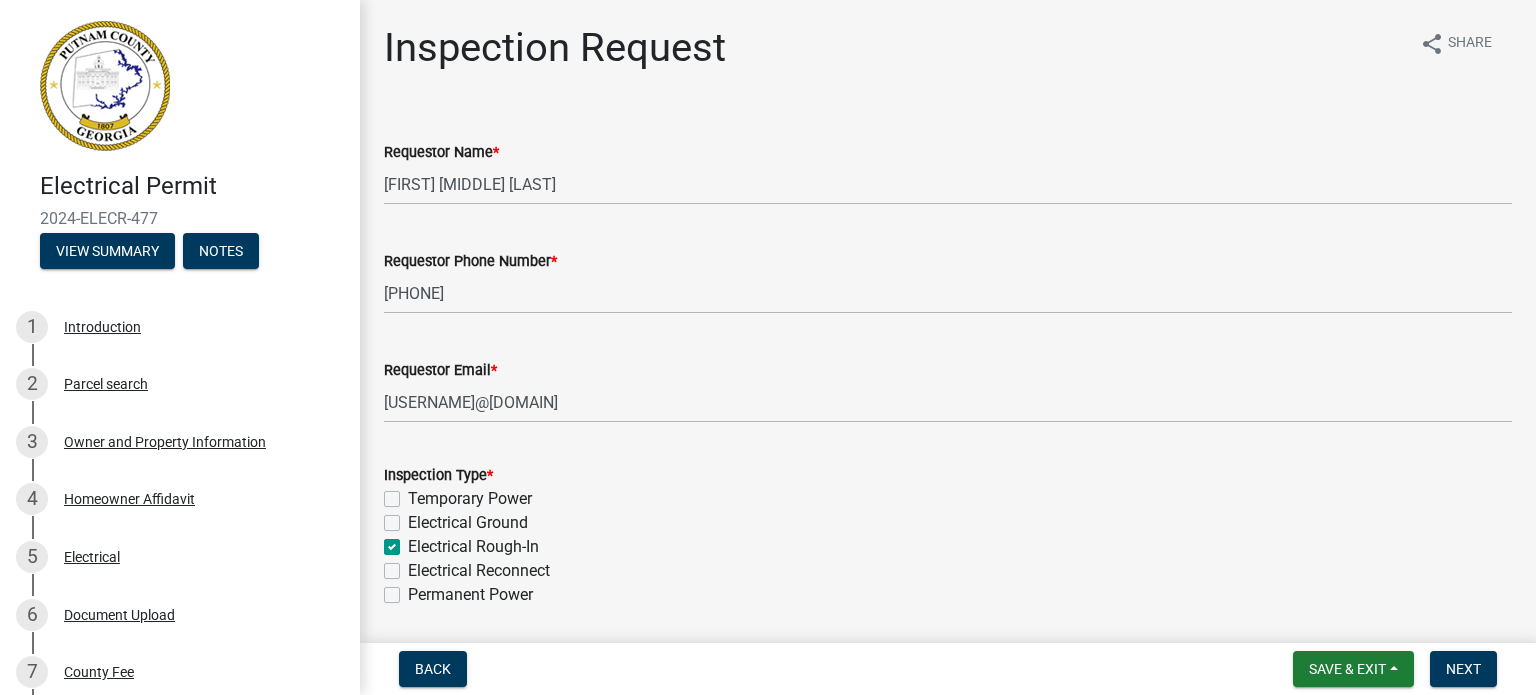 checkbox on "false" 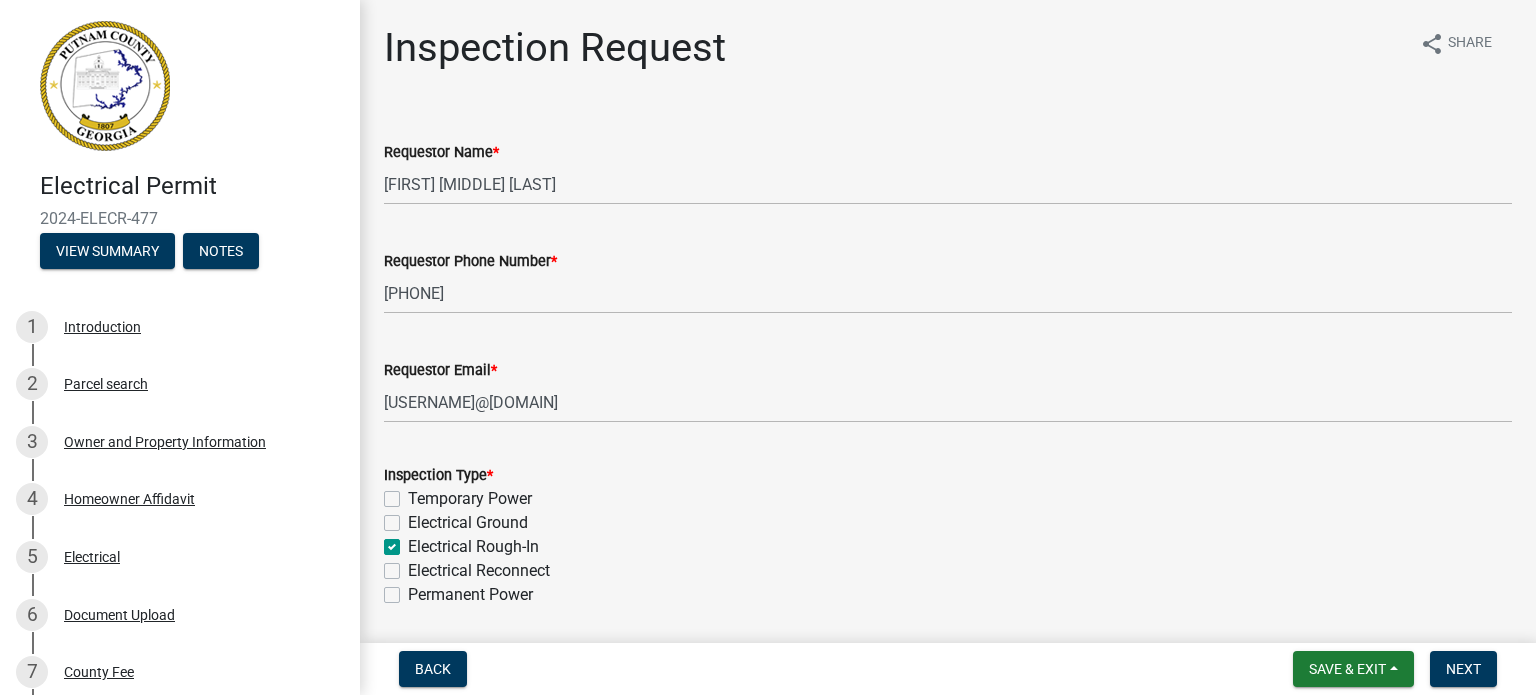 scroll, scrollTop: 233, scrollLeft: 0, axis: vertical 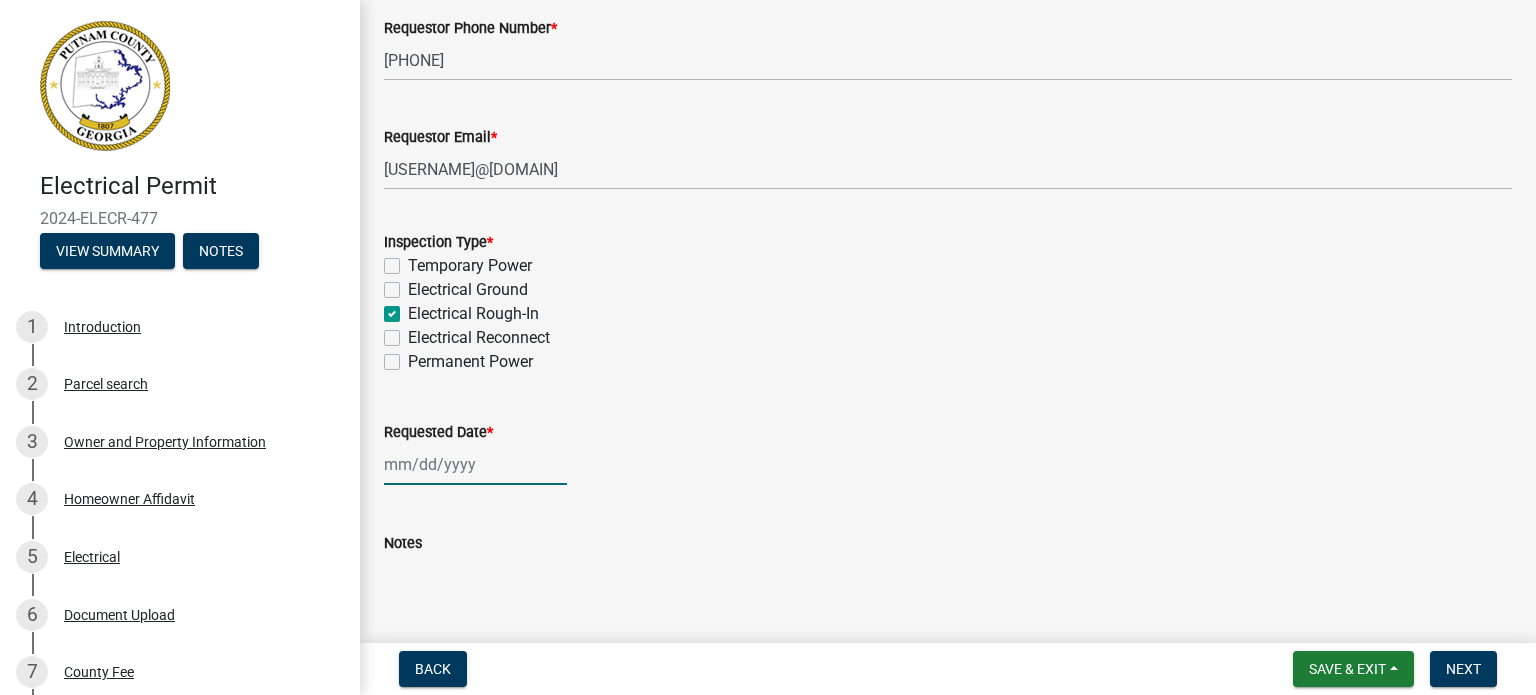 click 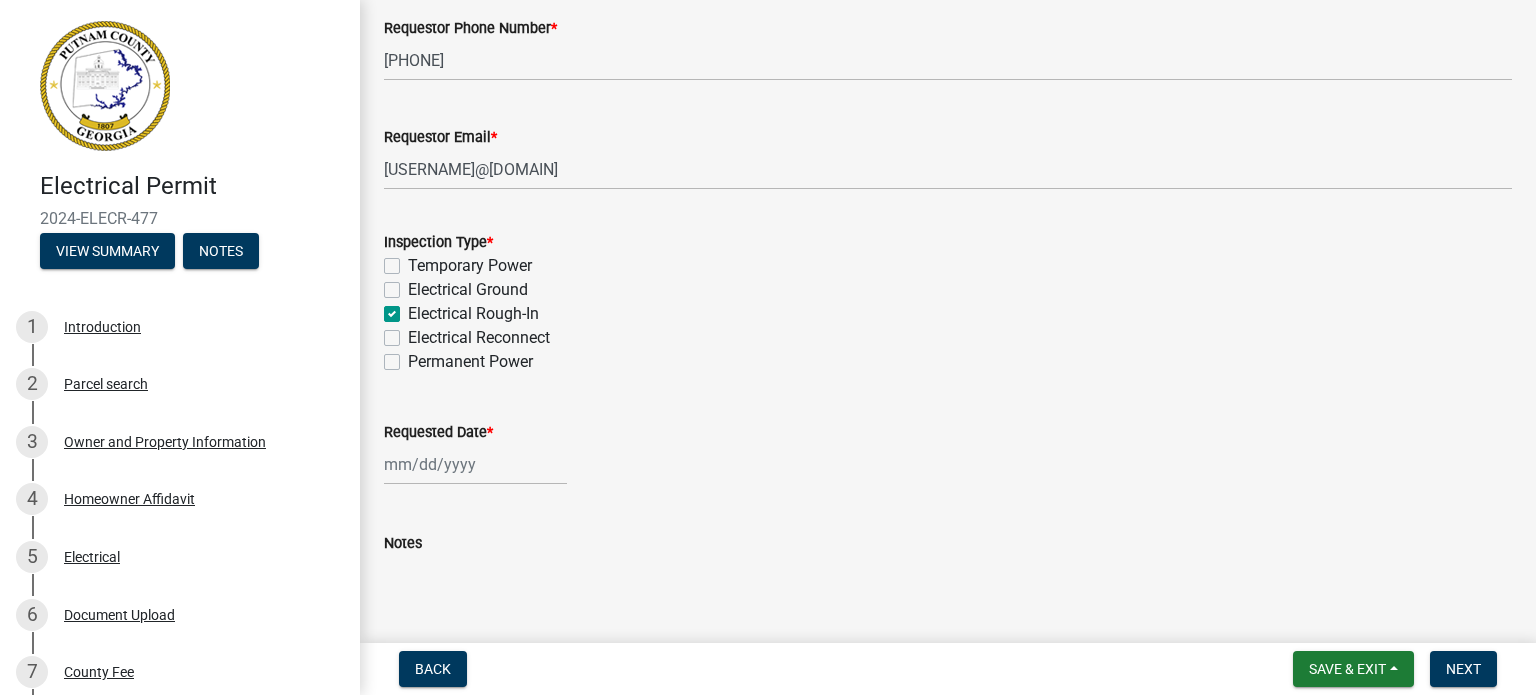 select on "8" 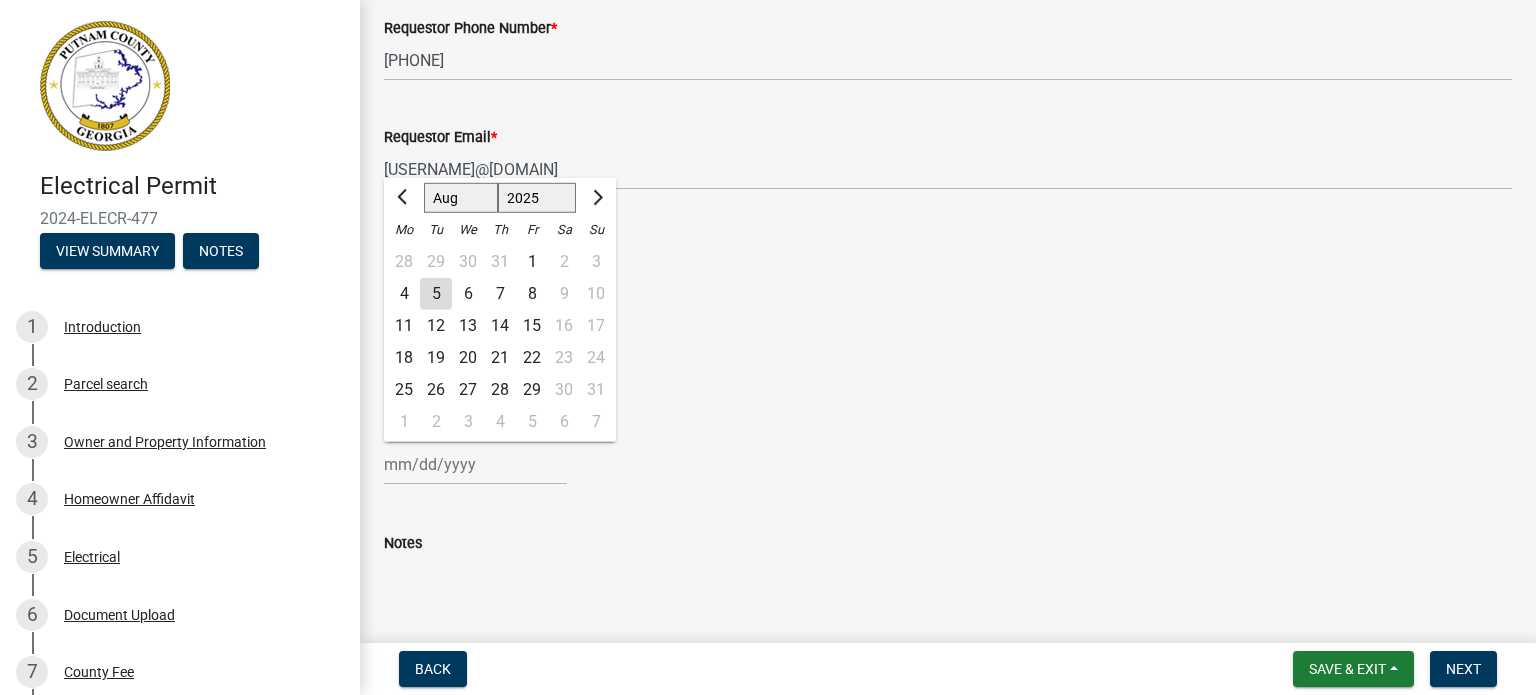 click on "6" 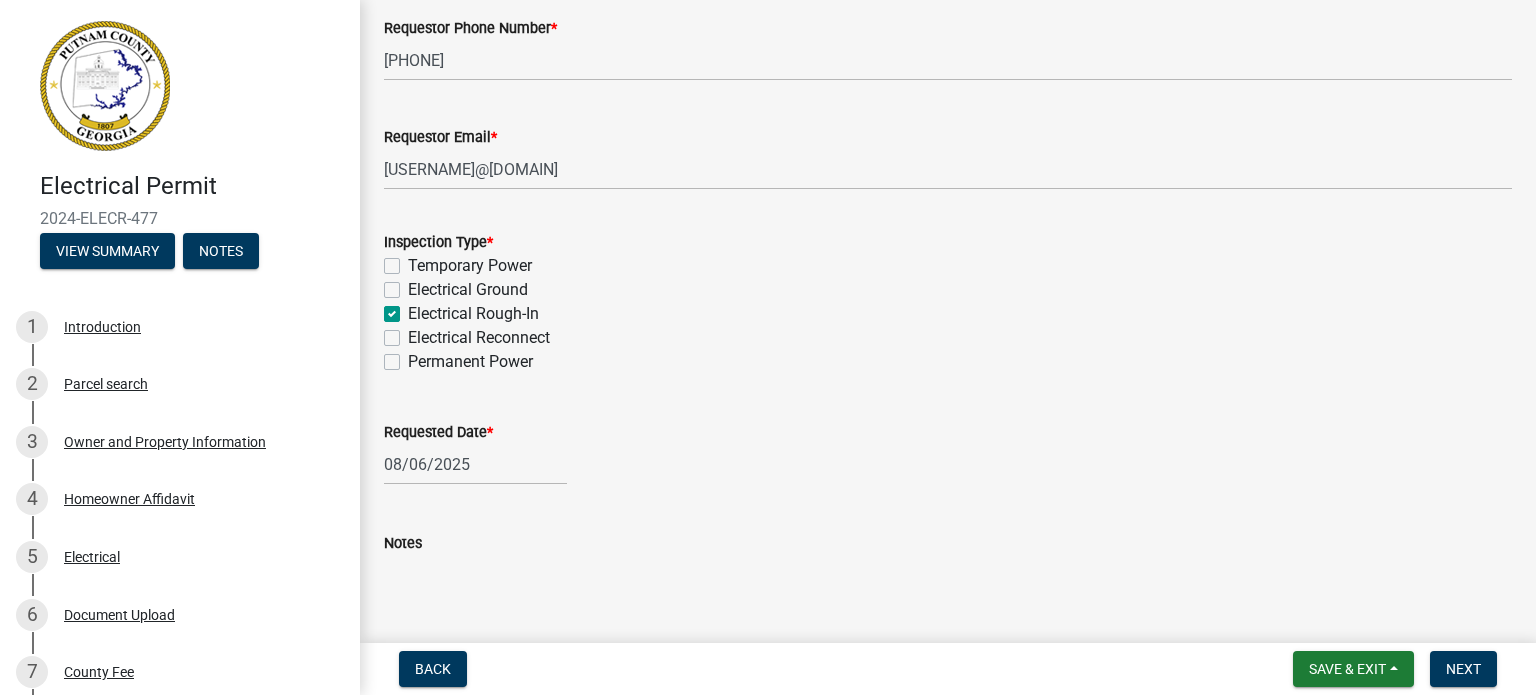 scroll, scrollTop: 340, scrollLeft: 0, axis: vertical 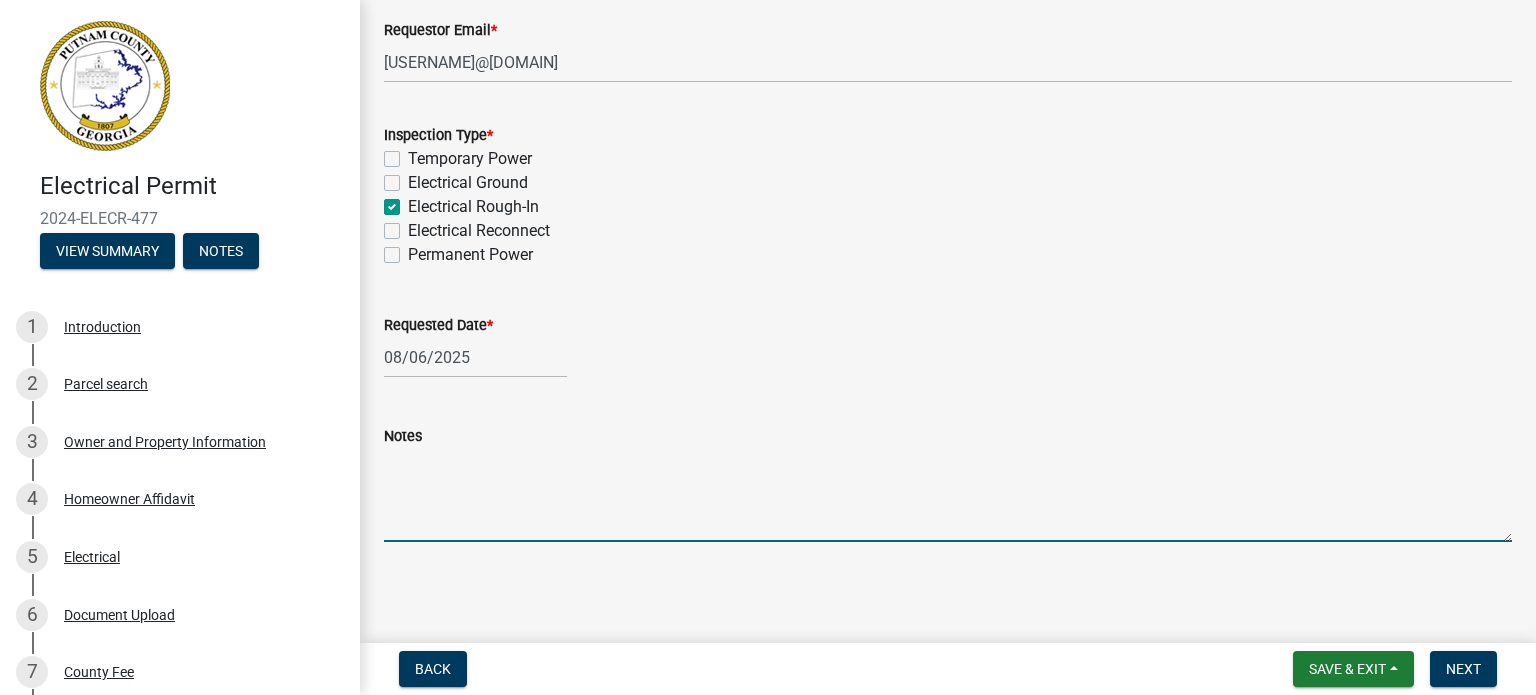 click on "Notes" at bounding box center (948, 495) 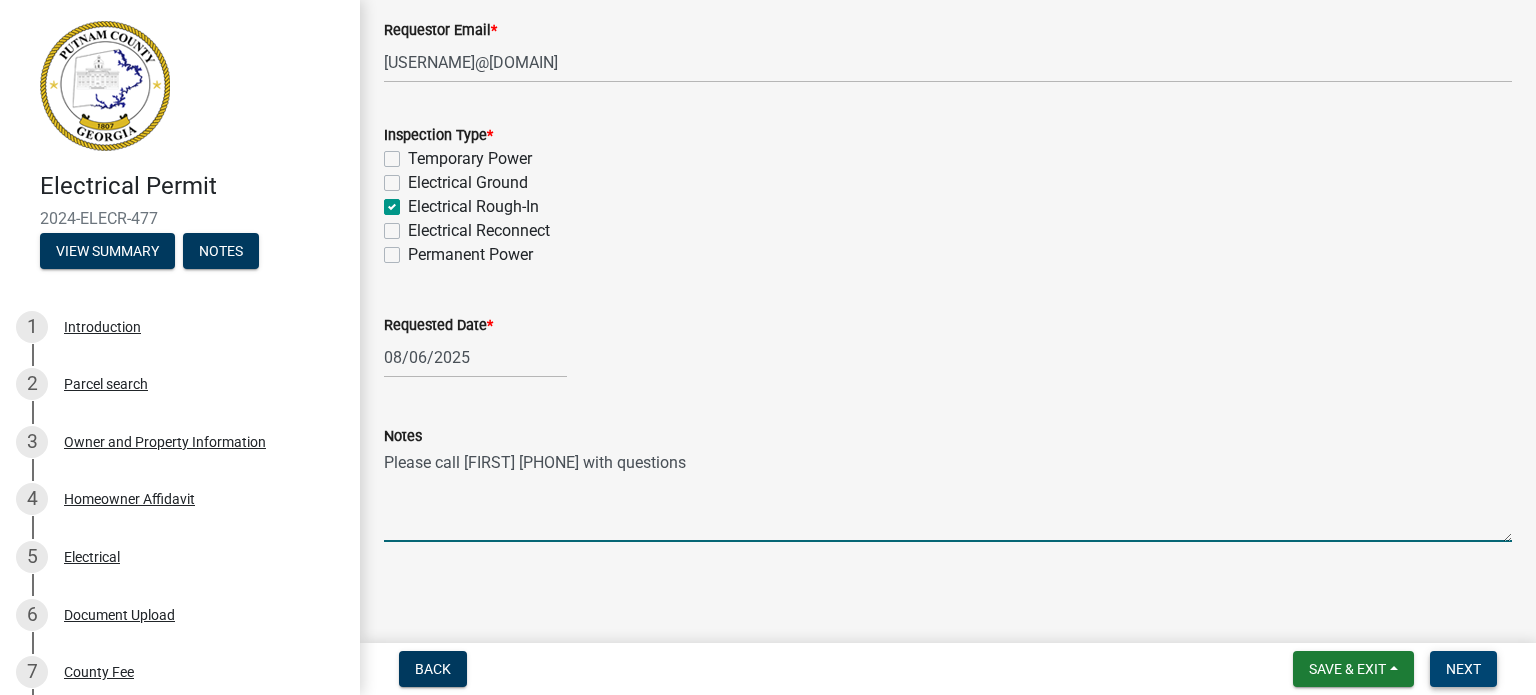 type on "Please call Eamon 404 353 3124 with questions" 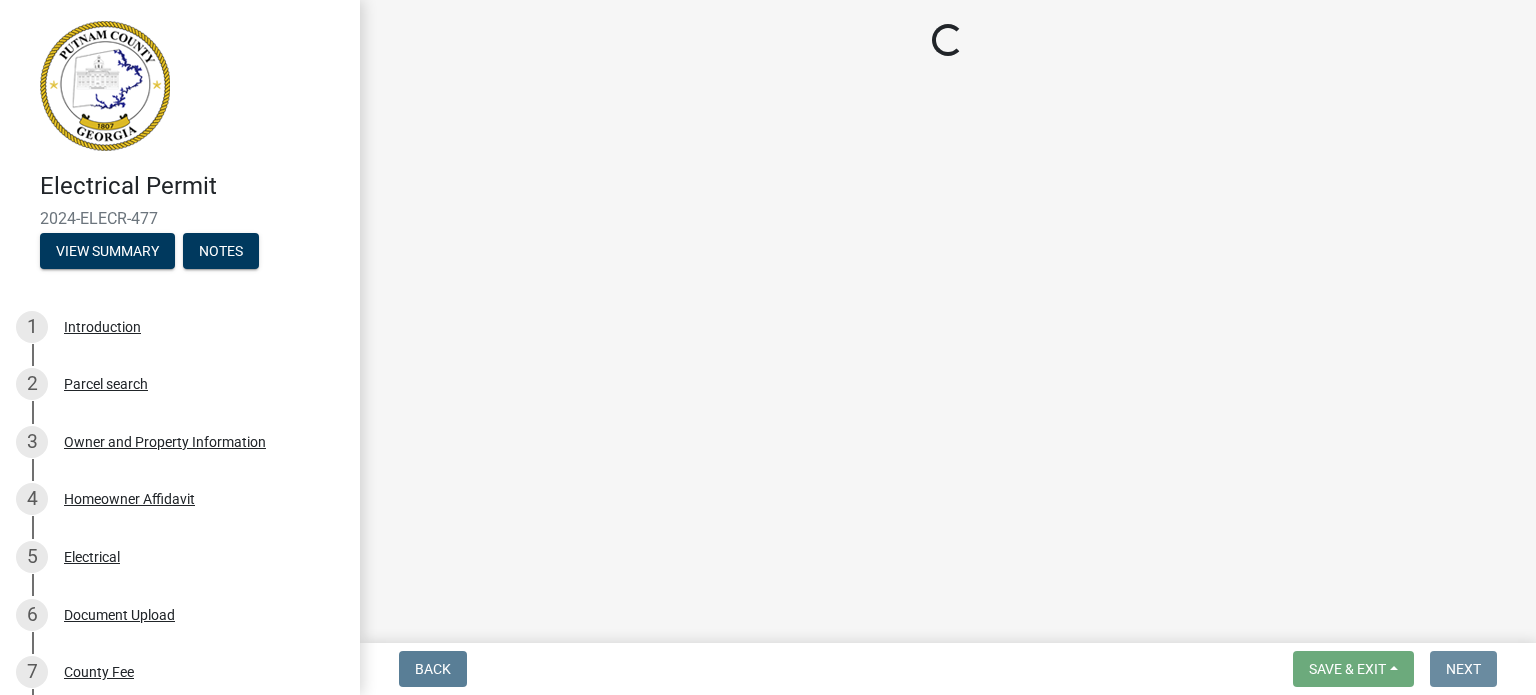 scroll, scrollTop: 0, scrollLeft: 0, axis: both 